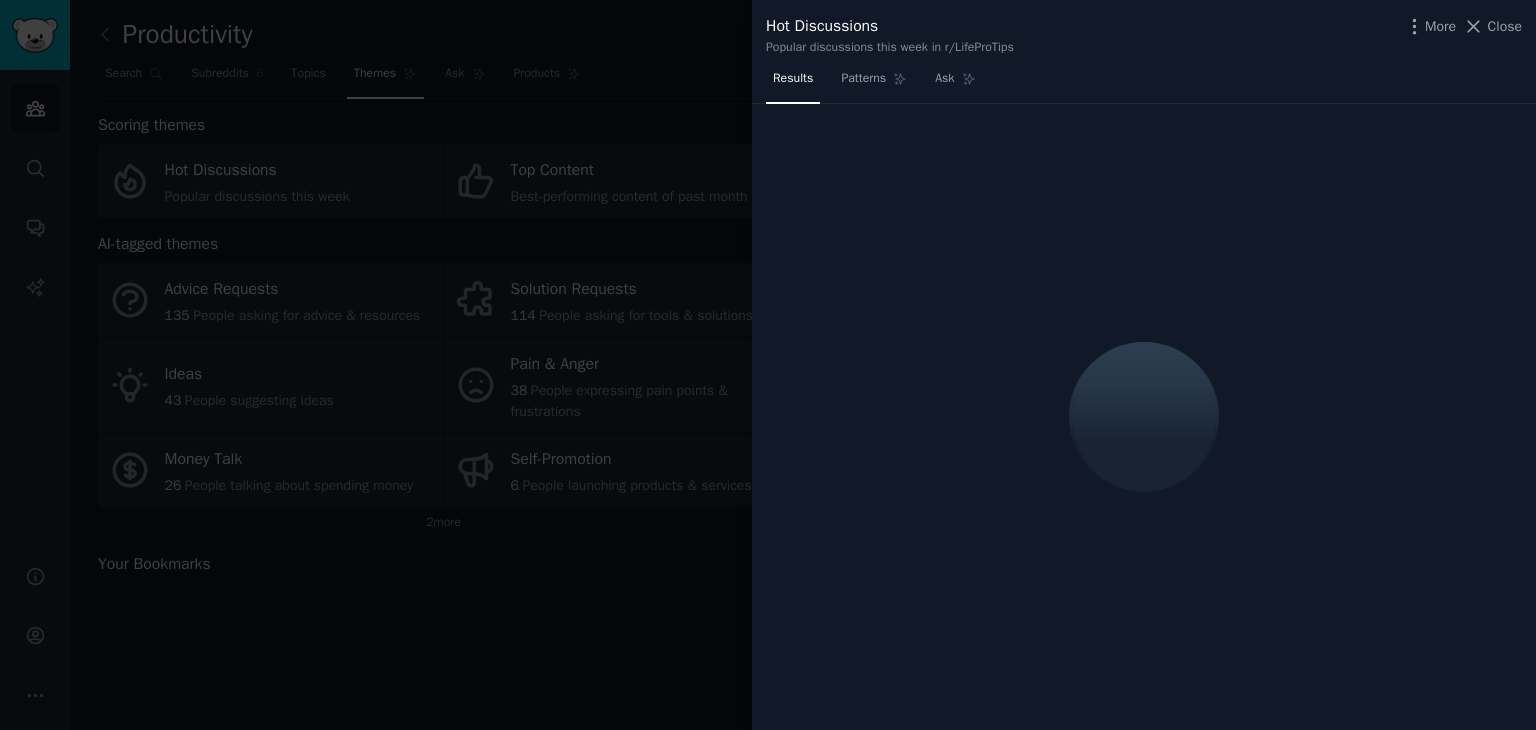 scroll, scrollTop: 0, scrollLeft: 0, axis: both 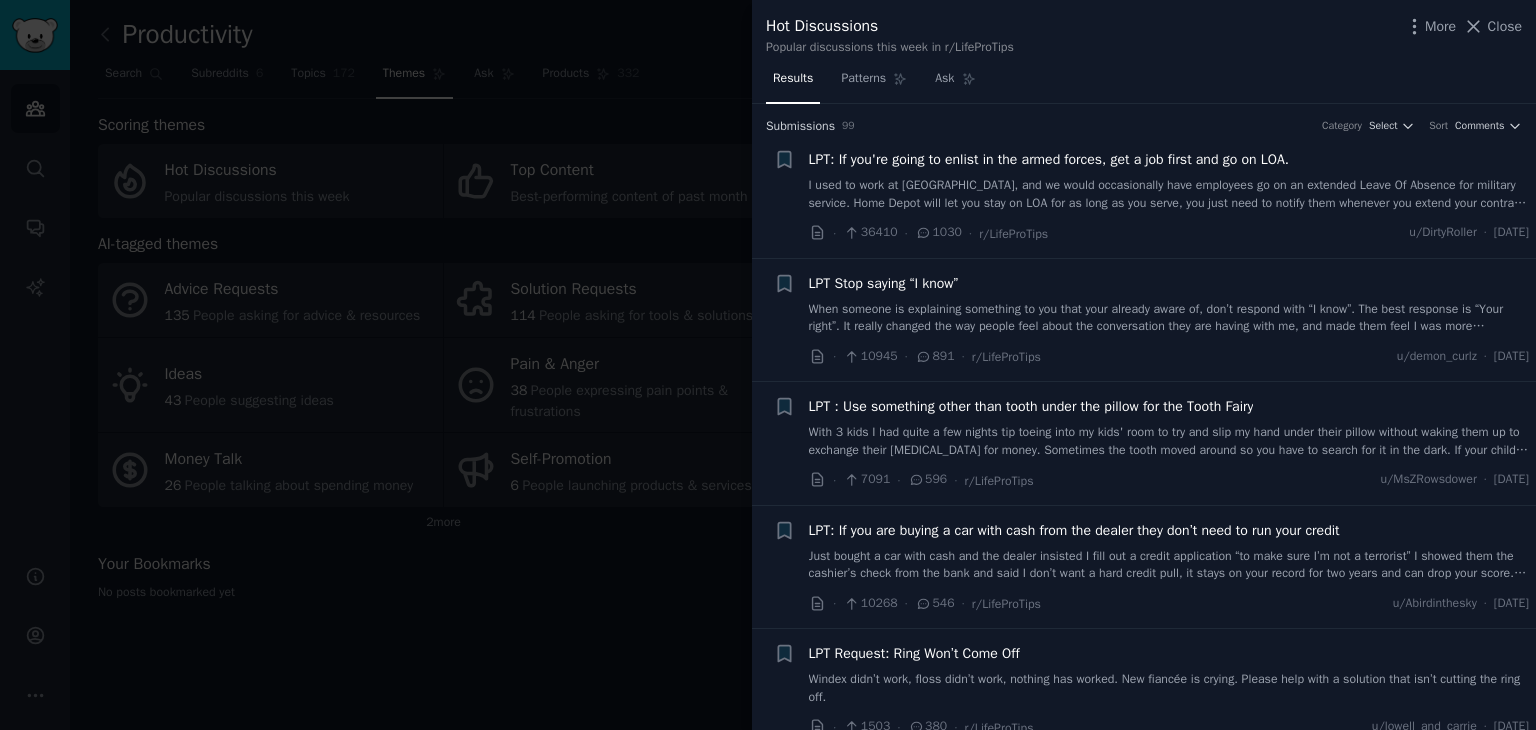 click at bounding box center (768, 365) 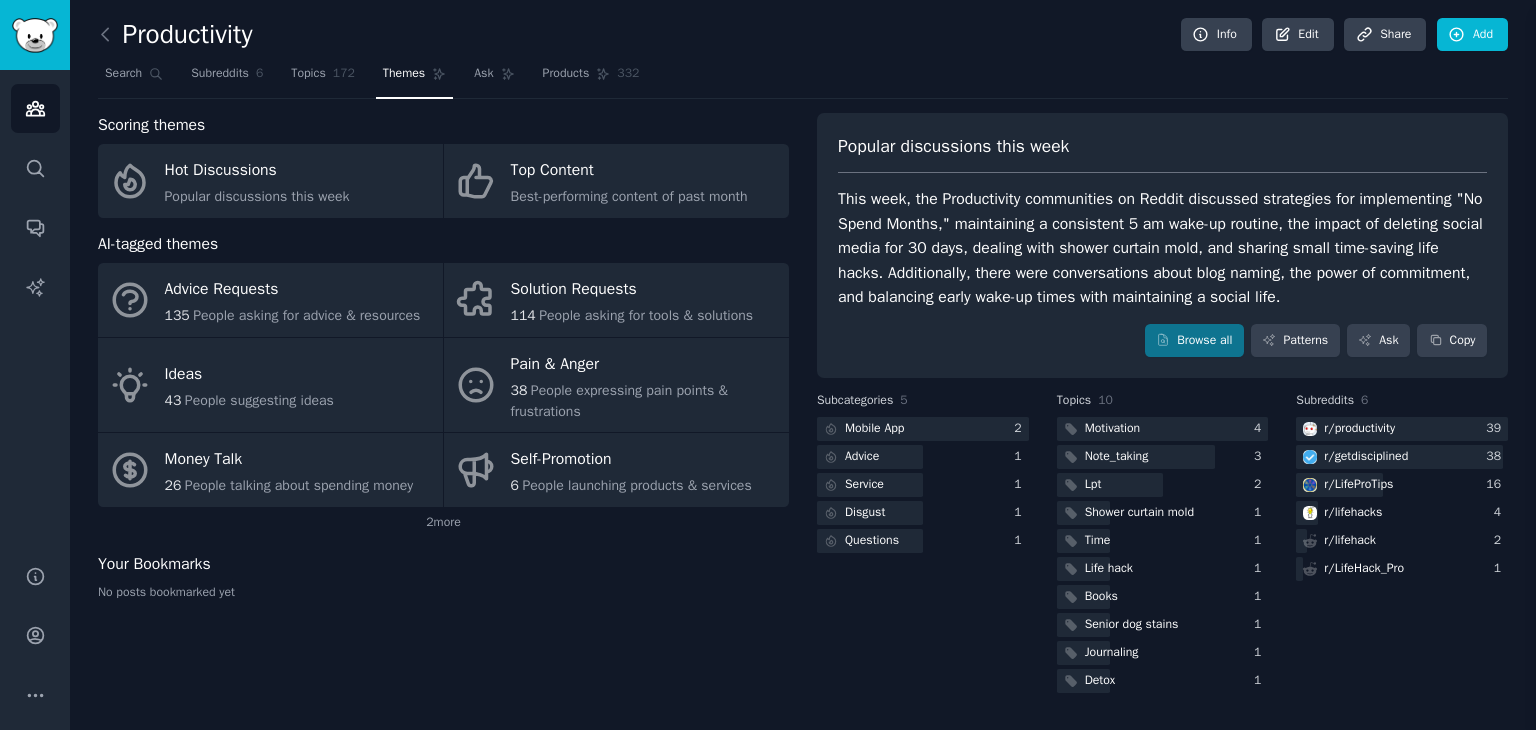 click at bounding box center [35, 35] 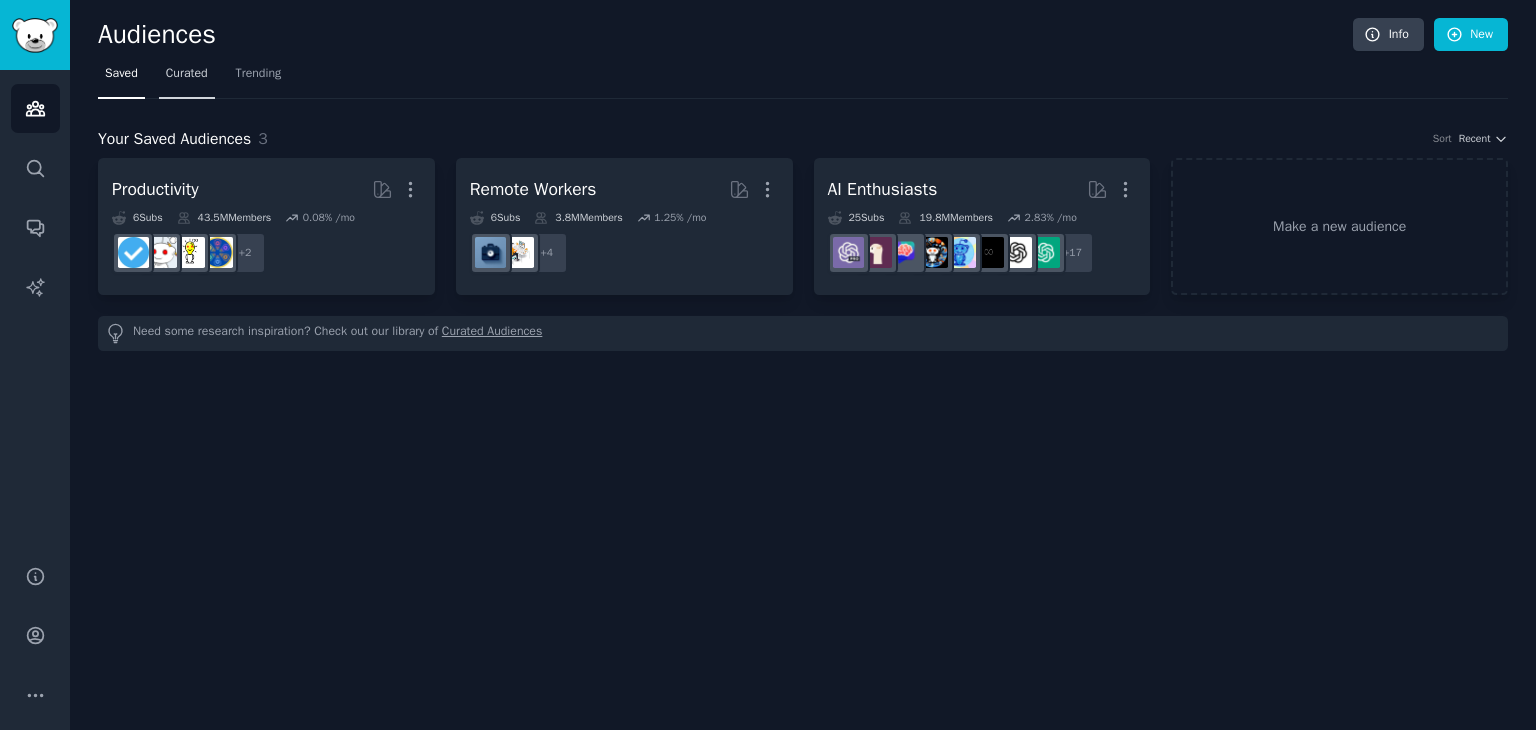 click on "Curated" at bounding box center [187, 74] 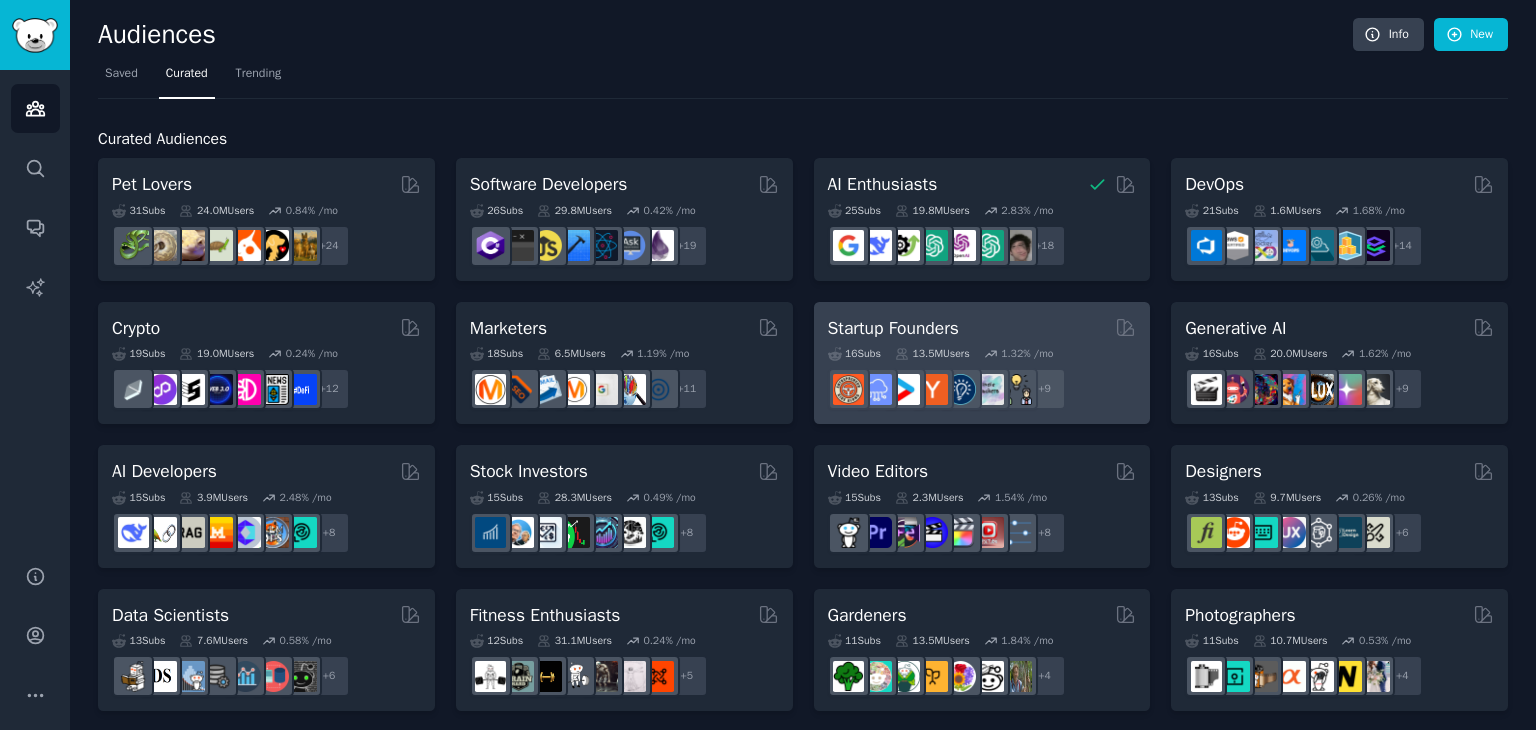 click on "Startup Founders" at bounding box center [982, 328] 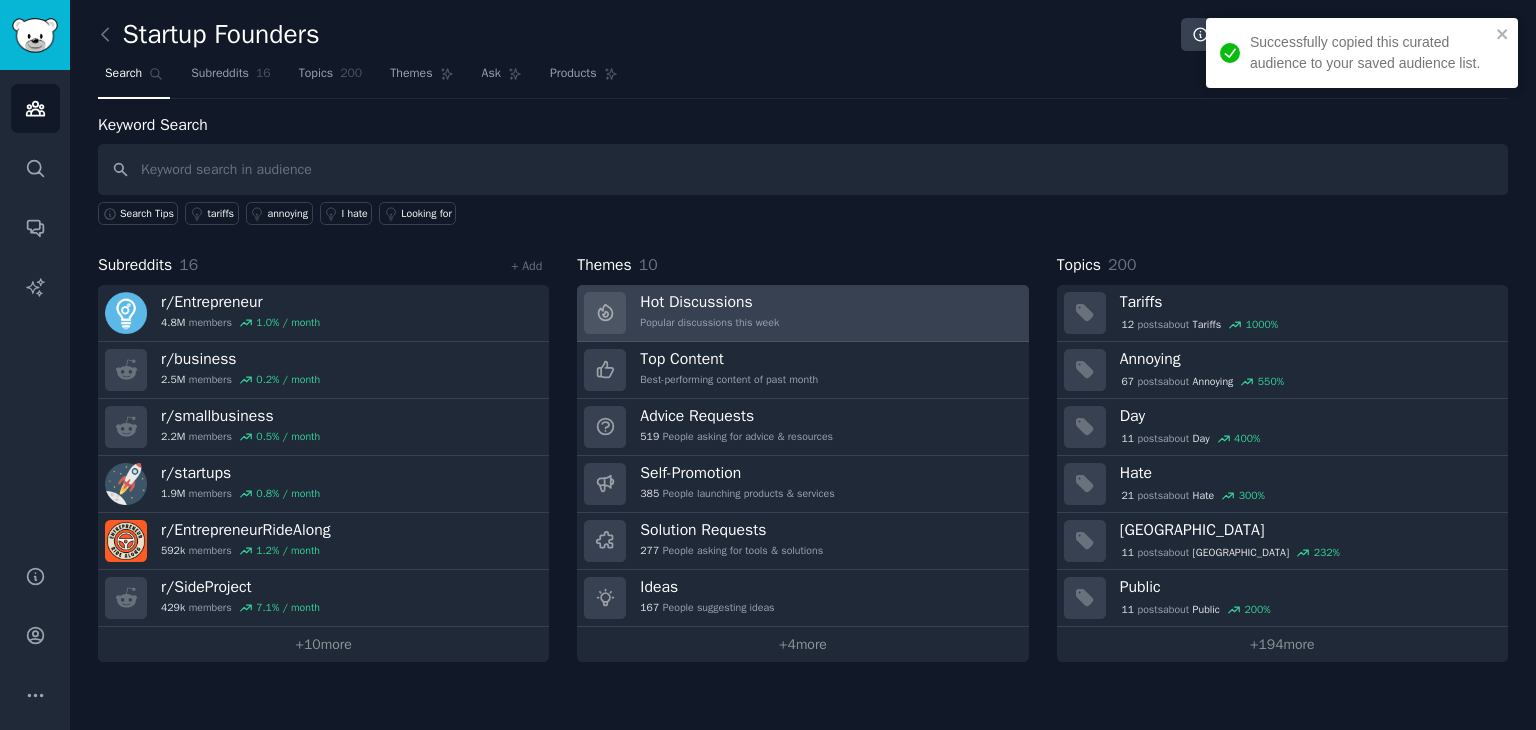 click on "Hot Discussions Popular discussions this week" at bounding box center [802, 313] 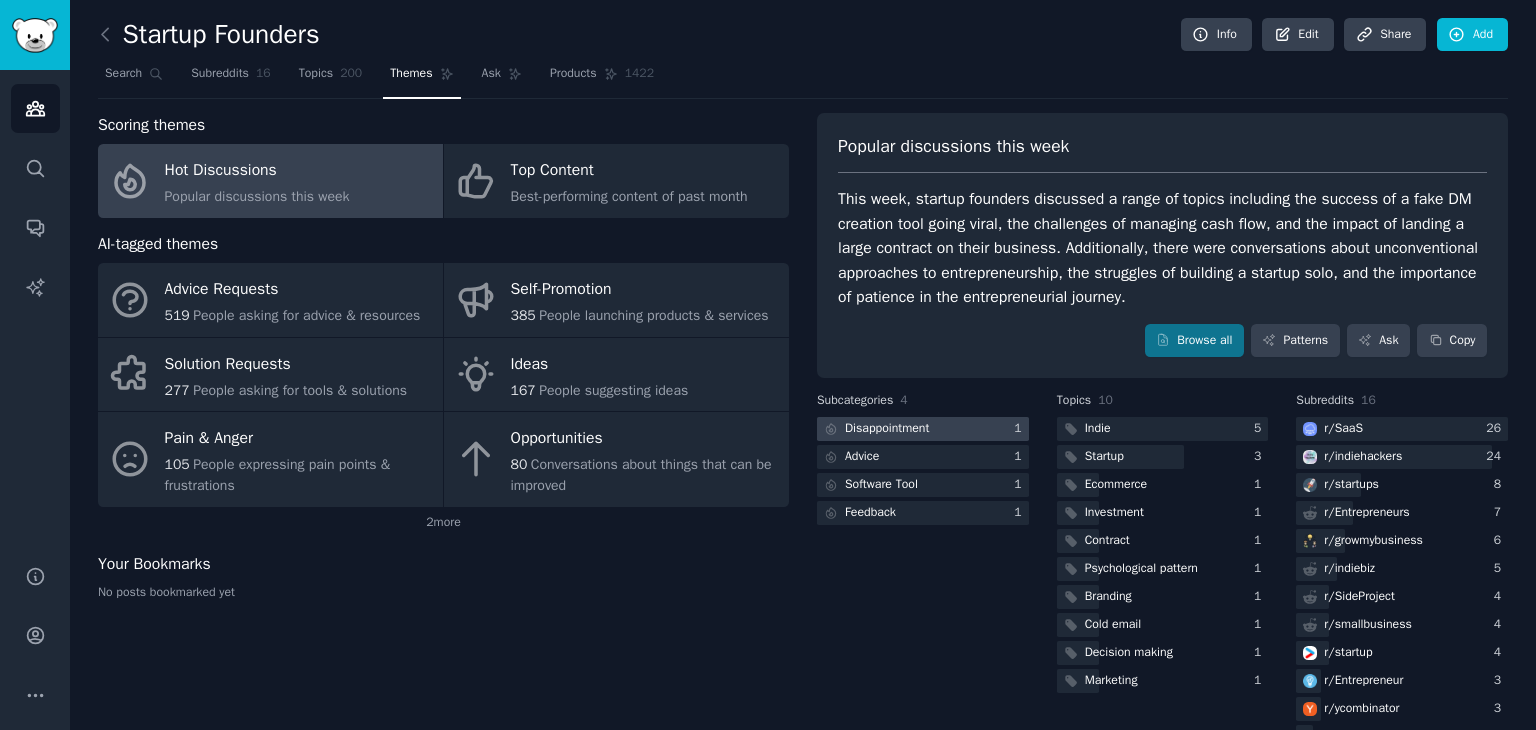 click at bounding box center (923, 429) 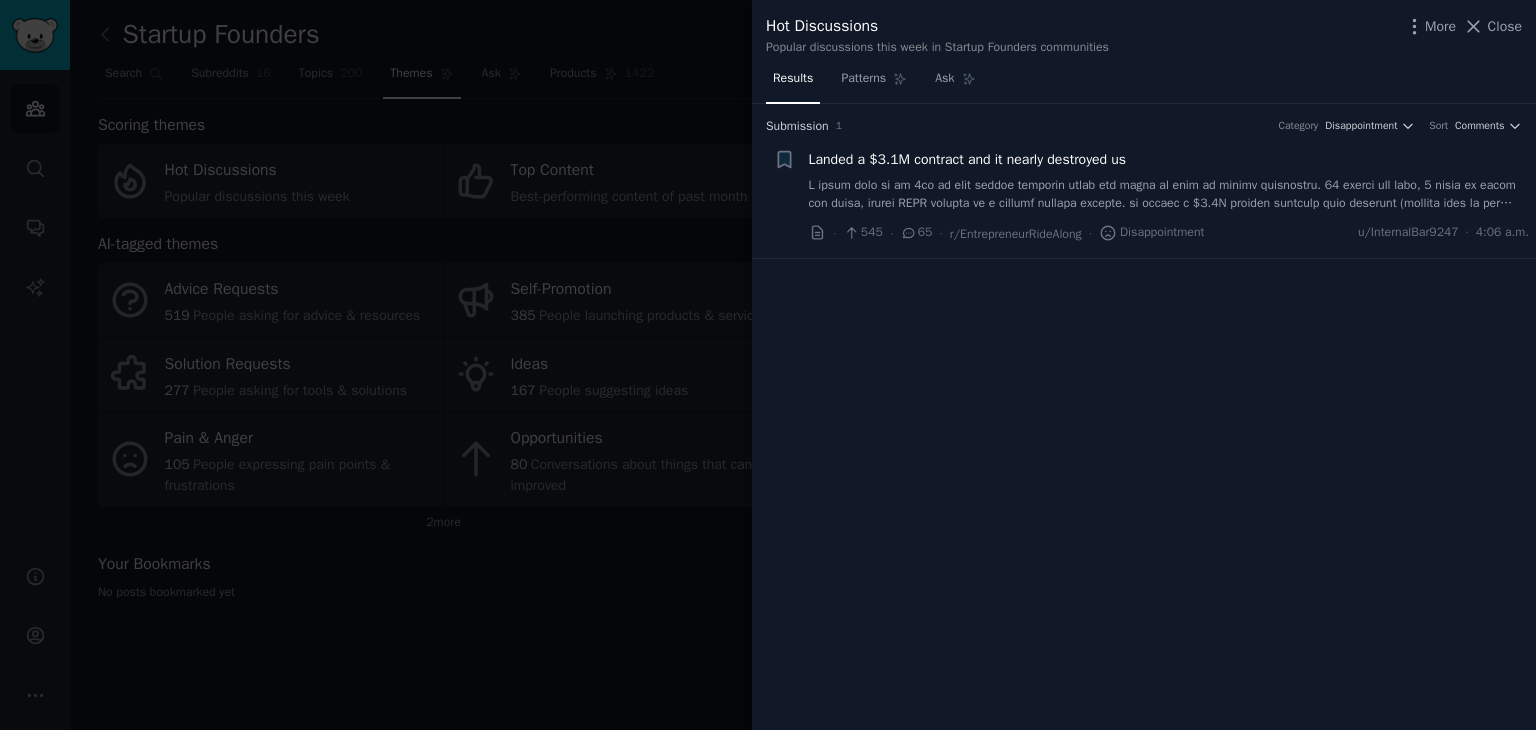 click at bounding box center (768, 365) 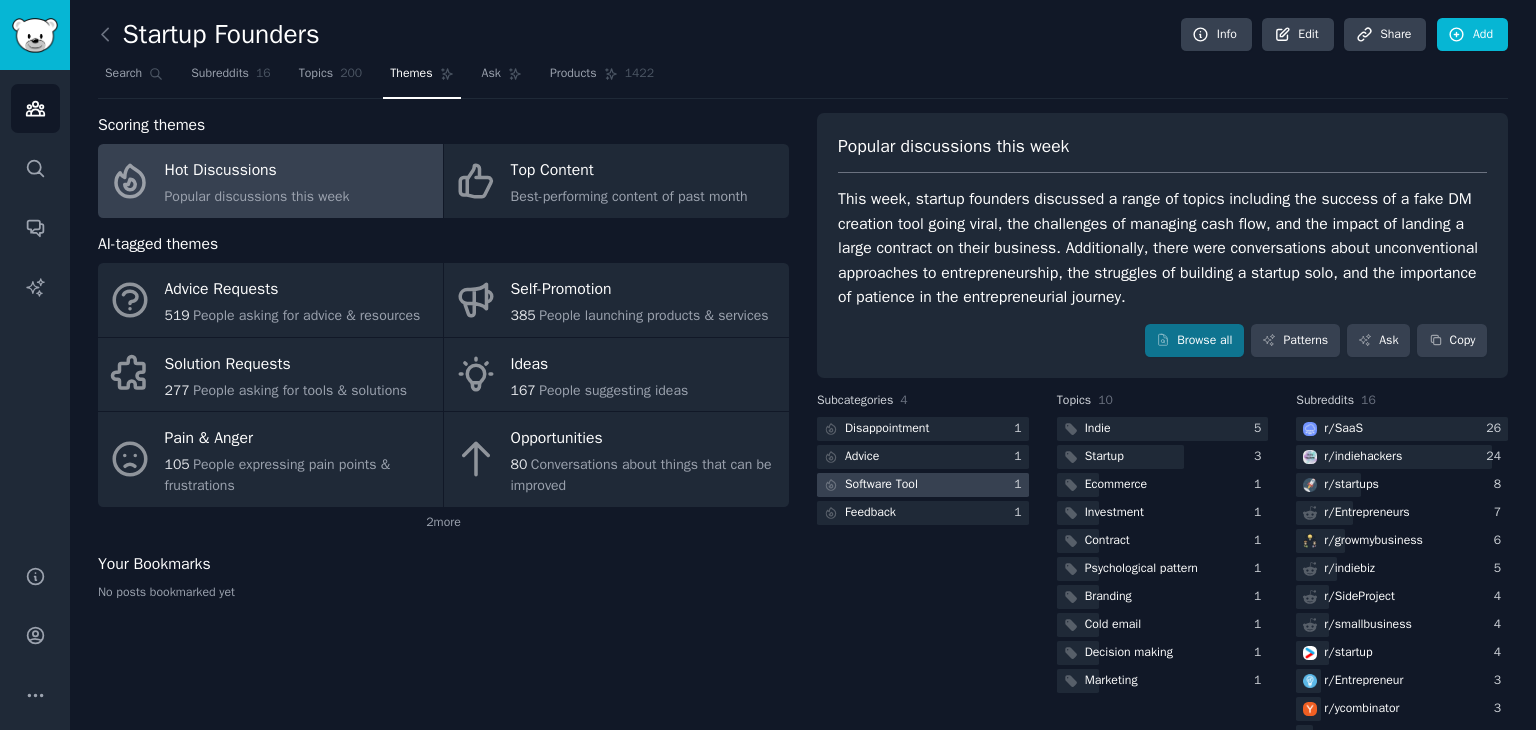 click at bounding box center [923, 485] 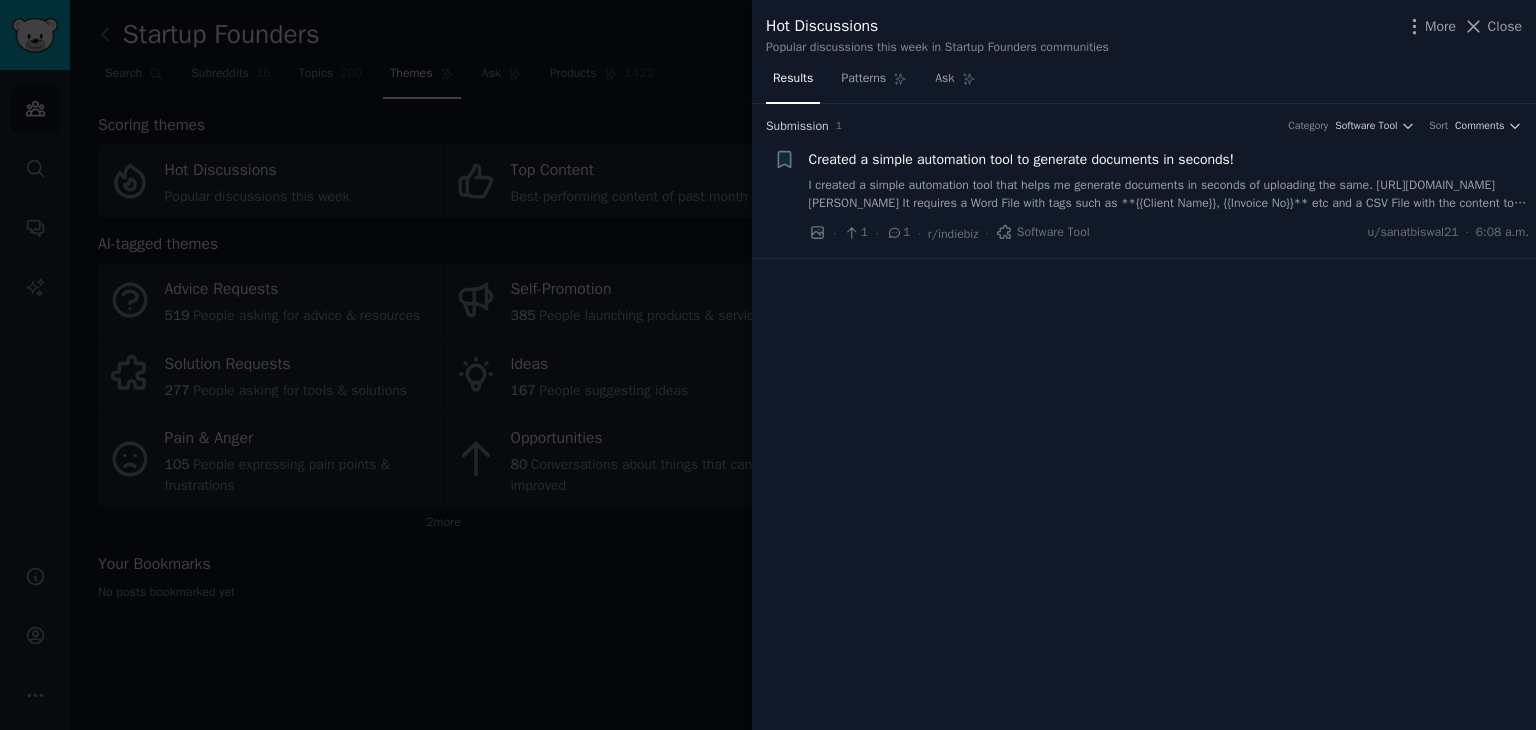 click on "I created a simple automation tool that helps me generate documents in seconds of uploading the same.
[URL][DOMAIN_NAME][PERSON_NAME]
It requires a Word File with tags such as **{{Client Name}}, {{Invoice No}}** etc and a CSV File with the content to replace onto the word file to generate the documents.
It works like magic, generated over 1000 files withing 7-8 seconds. What's your take guys?" at bounding box center [1169, 194] 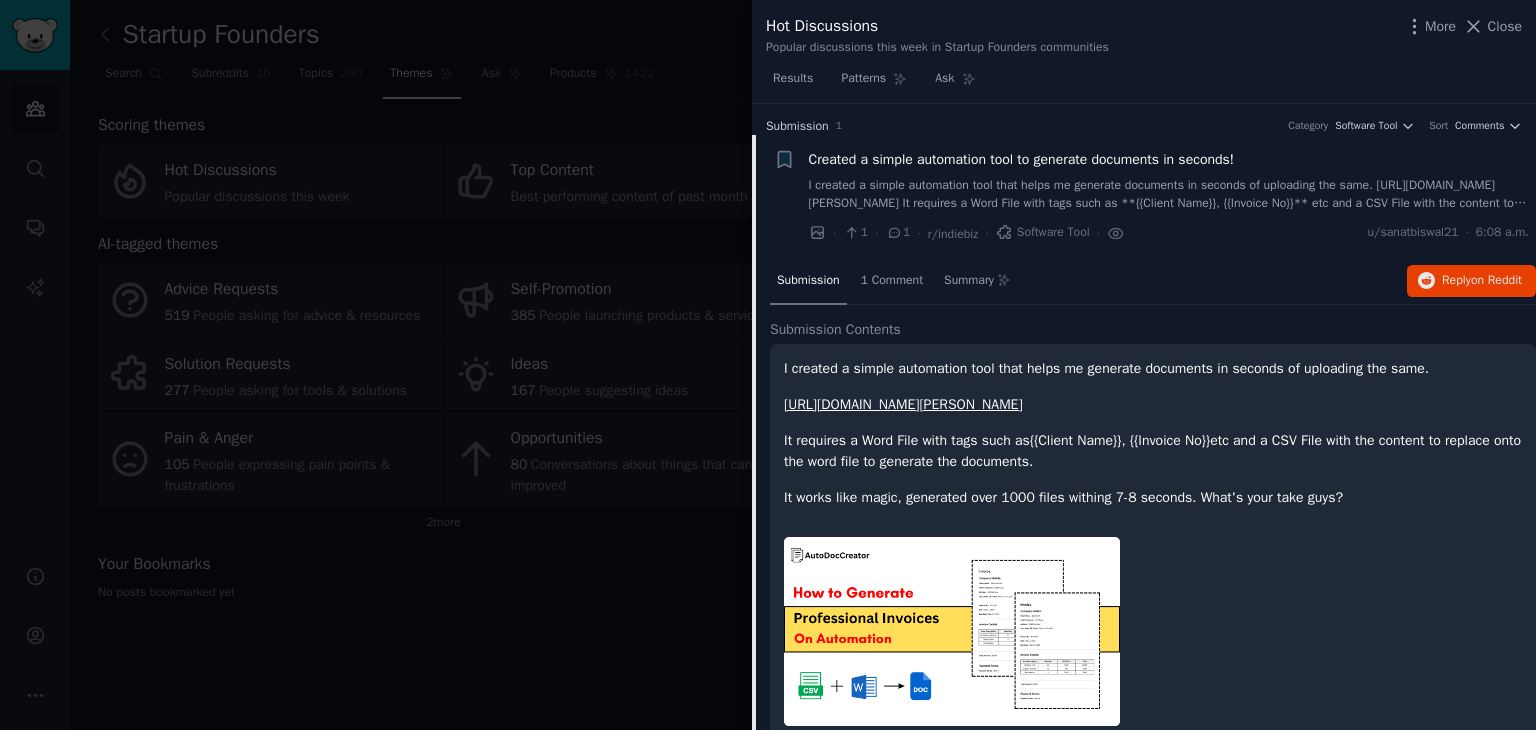 scroll, scrollTop: 31, scrollLeft: 0, axis: vertical 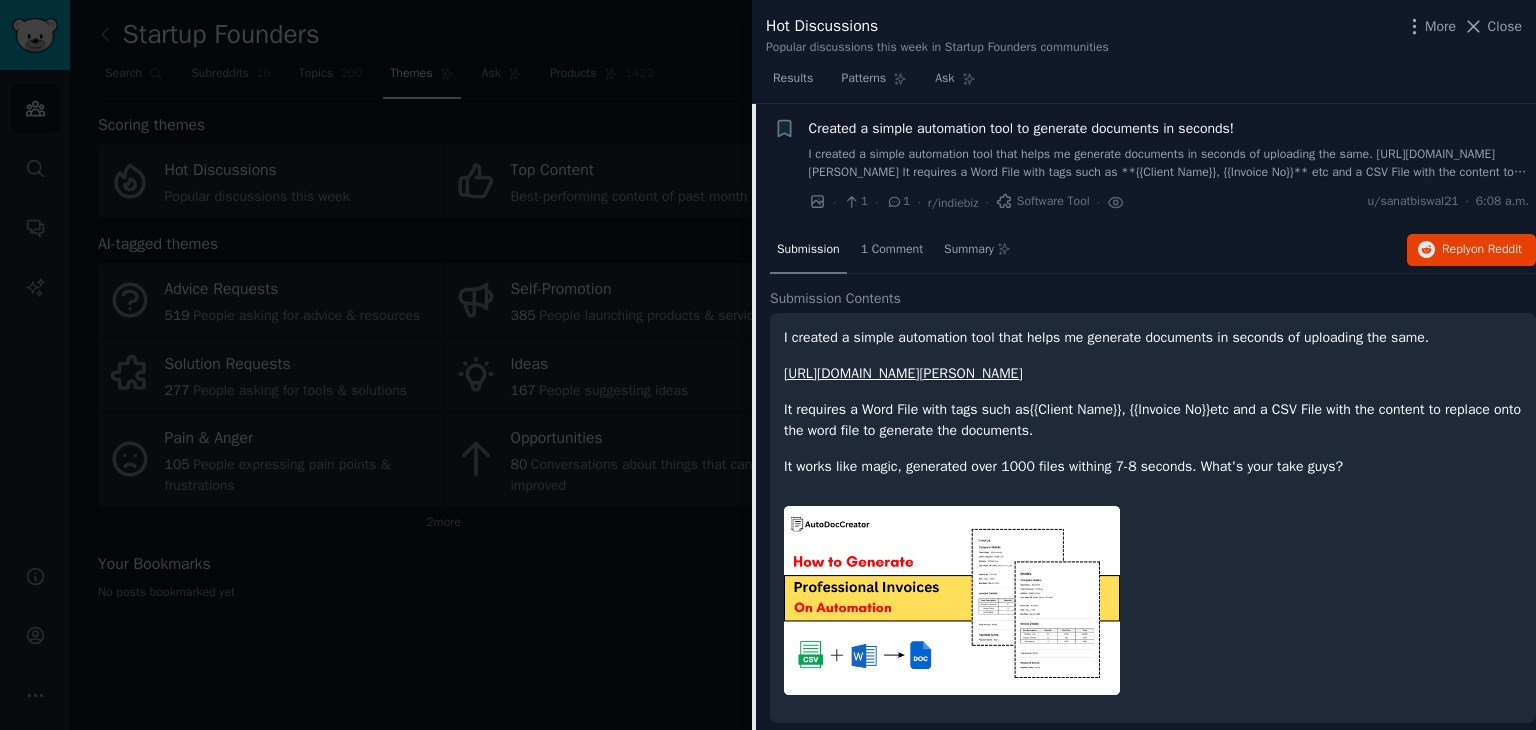 click at bounding box center (768, 365) 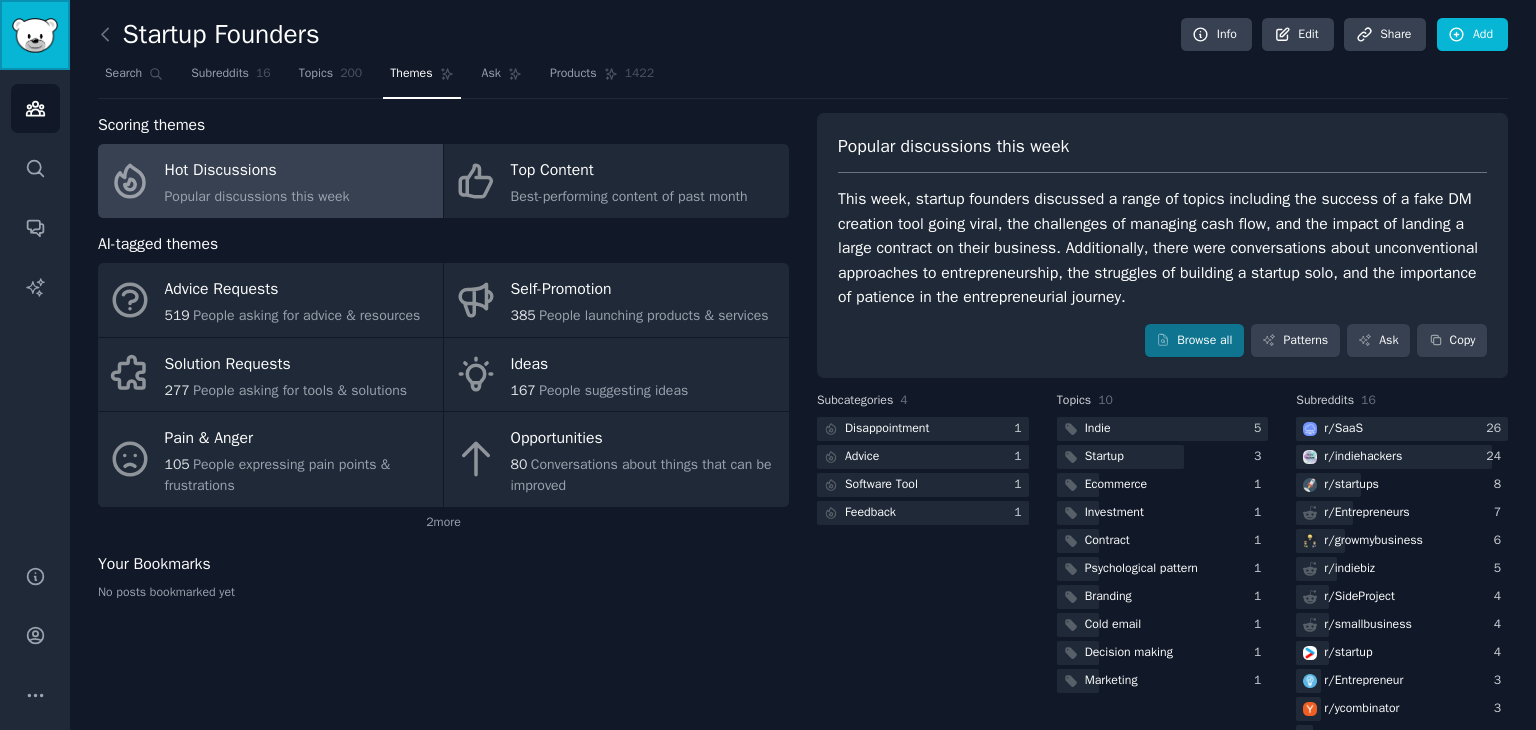 click at bounding box center [35, 35] 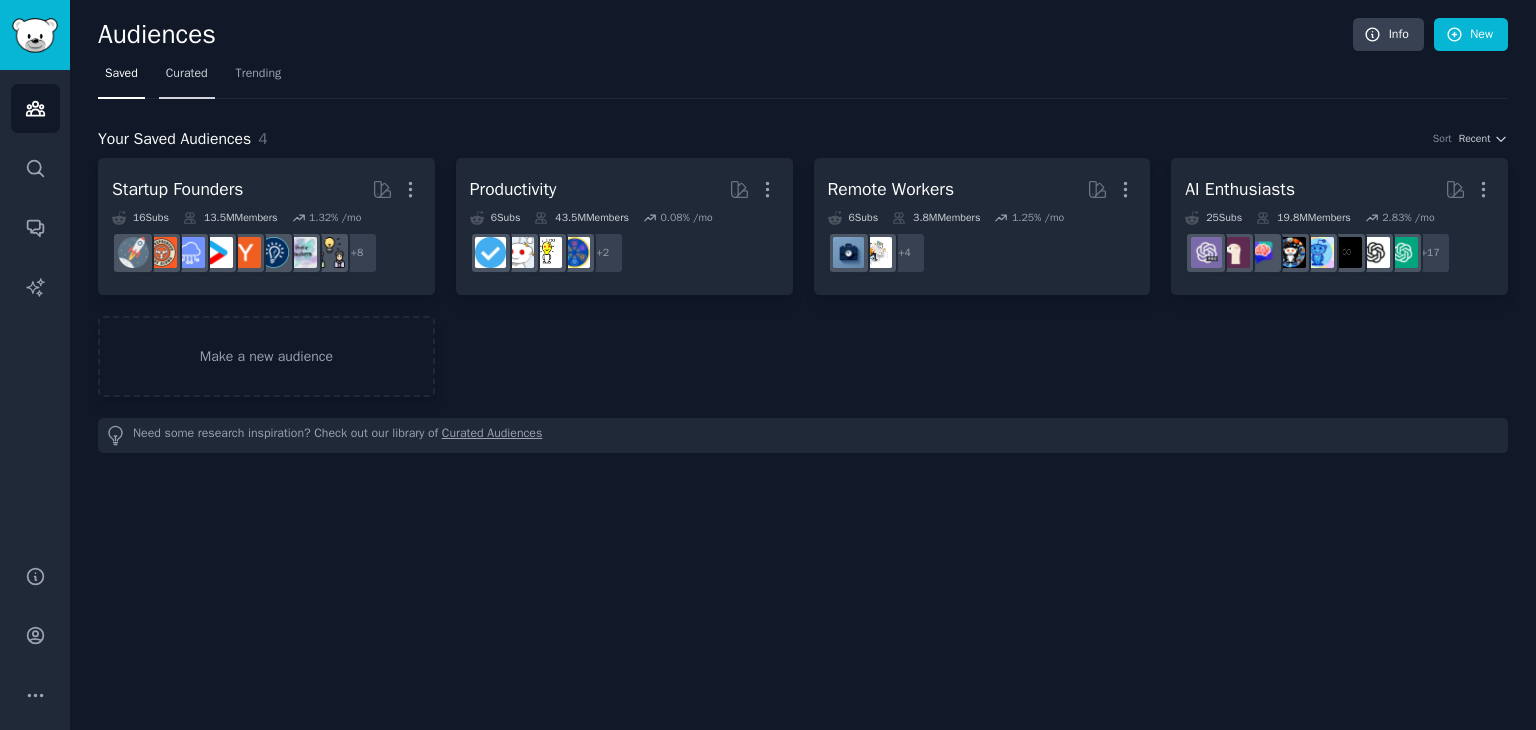 click on "Curated" at bounding box center (187, 74) 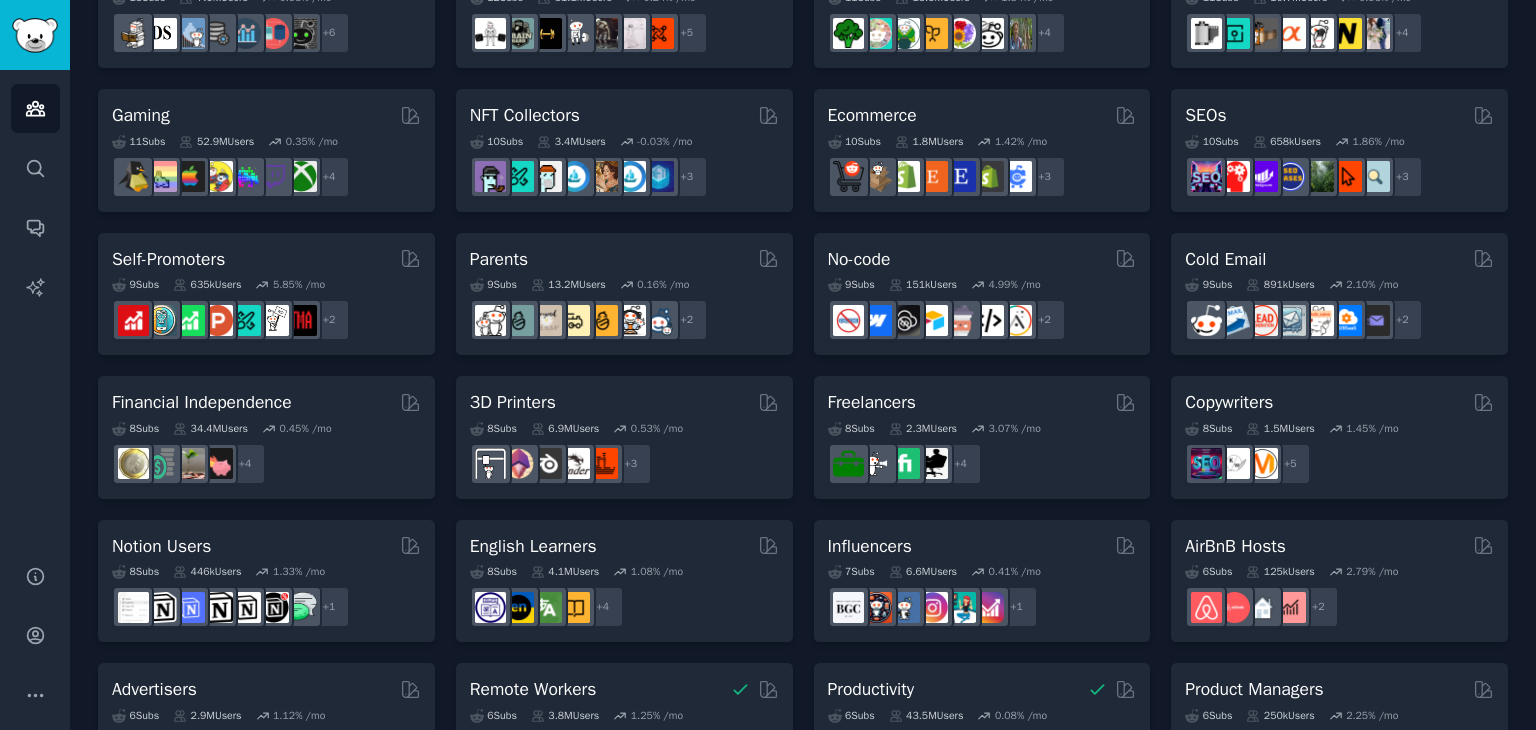 scroll, scrollTop: 647, scrollLeft: 0, axis: vertical 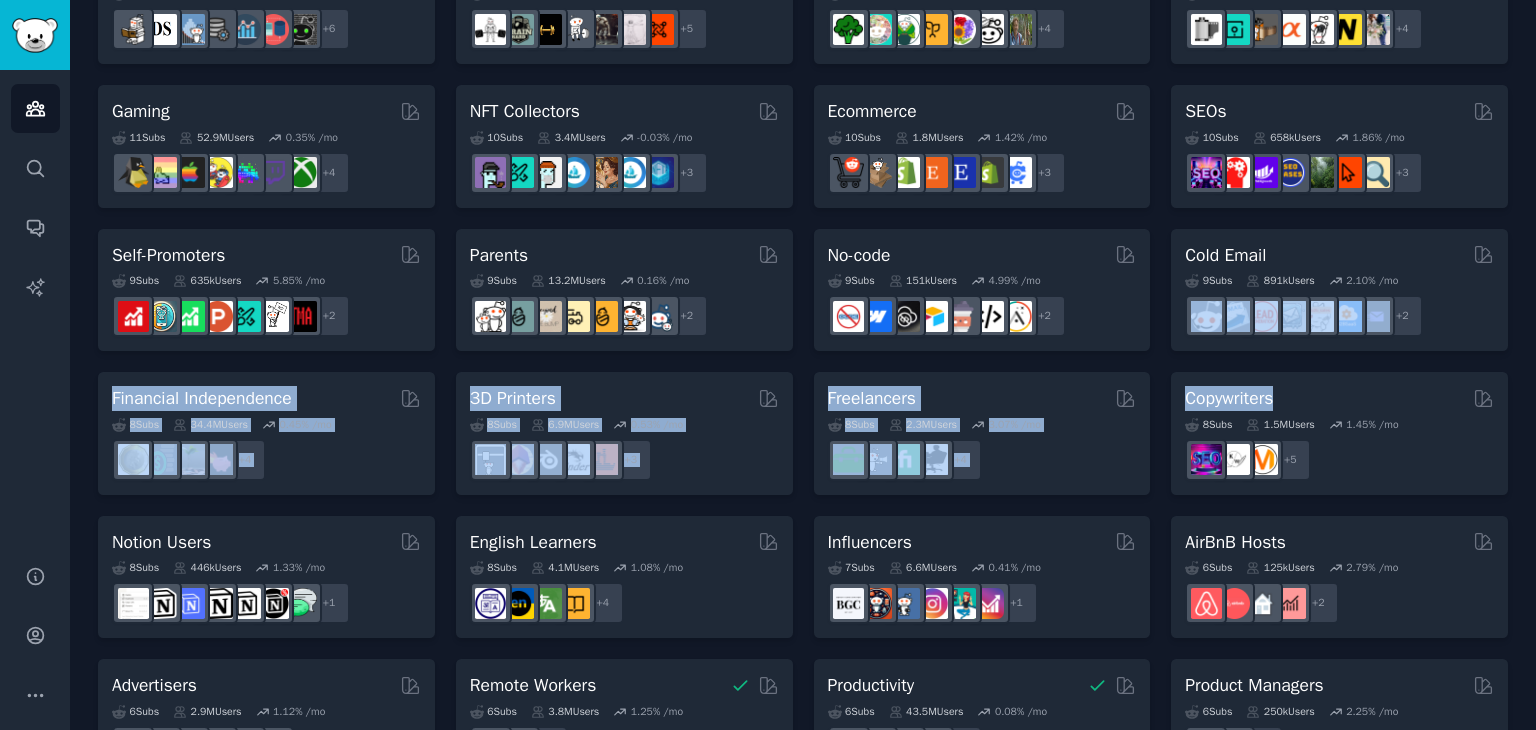 drag, startPoint x: 1530, startPoint y: 345, endPoint x: 1535, endPoint y: 373, distance: 28.442924 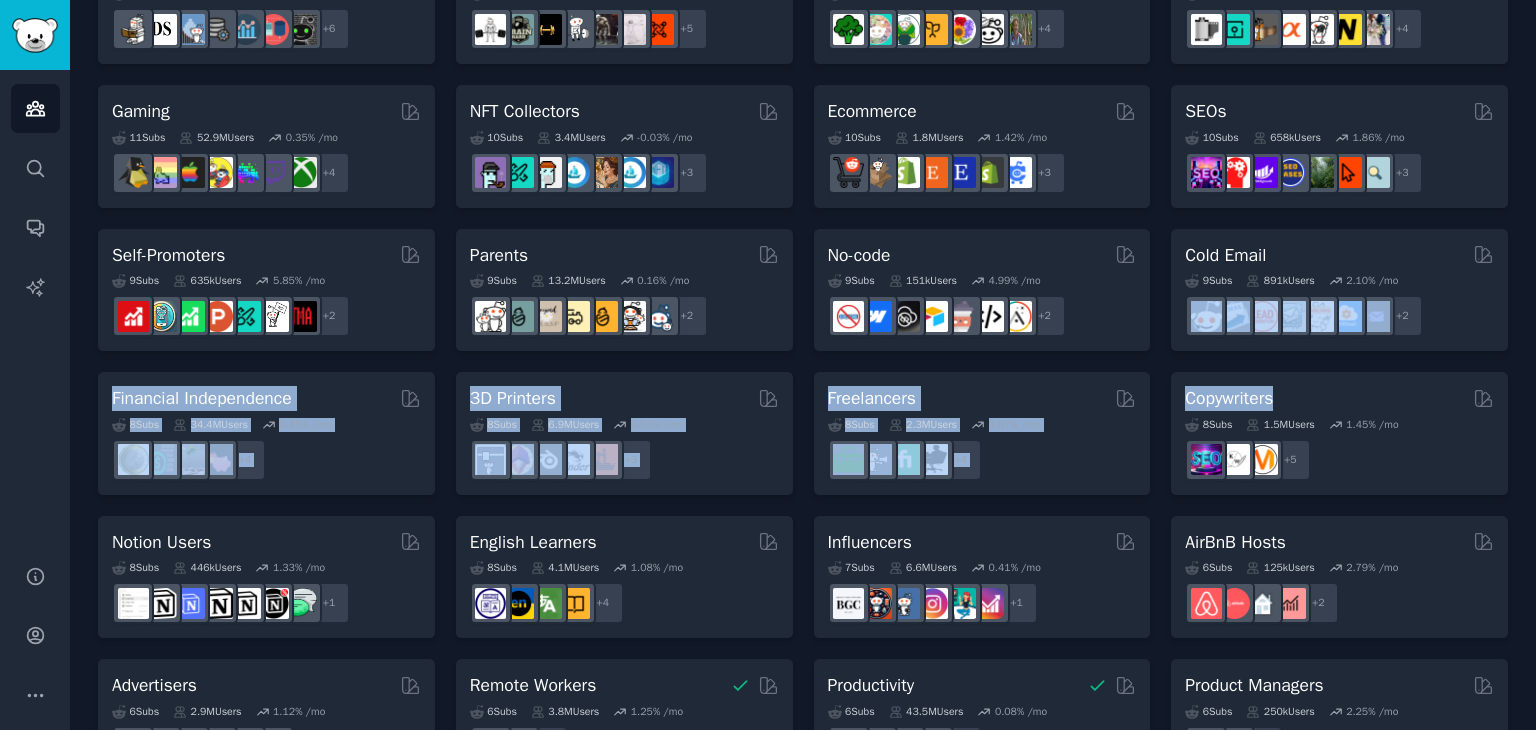 click on "Audiences Info New Saved Curated Trending Curated Audiences Pet Lovers 31  Sub s 24.0M  Users 0.84 % /mo + 24 Software Developers 26  Sub s 29.8M  Users 0.42 % /mo + 19 AI Enthusiasts 25  Sub s 19.8M  Users 2.83 % /mo + 18 DevOps 21  Sub s 1.6M  Users 1.68 % /mo + 14 Crypto 19  Sub s 19.0M  Users 0.24 % /mo + 12 Marketers 18  Sub s 6.5M  Users 1.19 % /mo + 11 Startup Founders 16  Sub s 13.5M  Users 1.32 % /mo + 9 Generative AI 16  Sub s 20.0M  Users 1.62 % /mo + 9 AI Developers 15  Sub s 3.9M  Users 2.48 % /mo + 8 Stock Investors 15  Sub s 28.3M  Users 0.49 % /mo + 8 Video Editors 15  Sub s 2.3M  Users 1.54 % /mo + 8 Designers 13  Sub s 9.7M  Users 0.26 % /mo + 6 Data Scientists 13  Sub s 7.6M  Users 0.58 % /mo + 6 Fitness Enthusiasts 12  Sub s 31.1M  Users 0.24 % /mo + 5 Gardeners 11  Sub s 13.5M  Users 1.84 % /mo + 4 Photographers 11  Sub s 10.7M  Users 0.53 % /mo + 4 Gaming 11  Sub s 52.9M  Users 0.35 % /mo + 4 NFT Collectors 10  Sub s 3.4M  Users -0.03 % /mo + 3 Ecommerce 10  Sub s 1.8M  Users 1.42 % /mo" at bounding box center (803, 365) 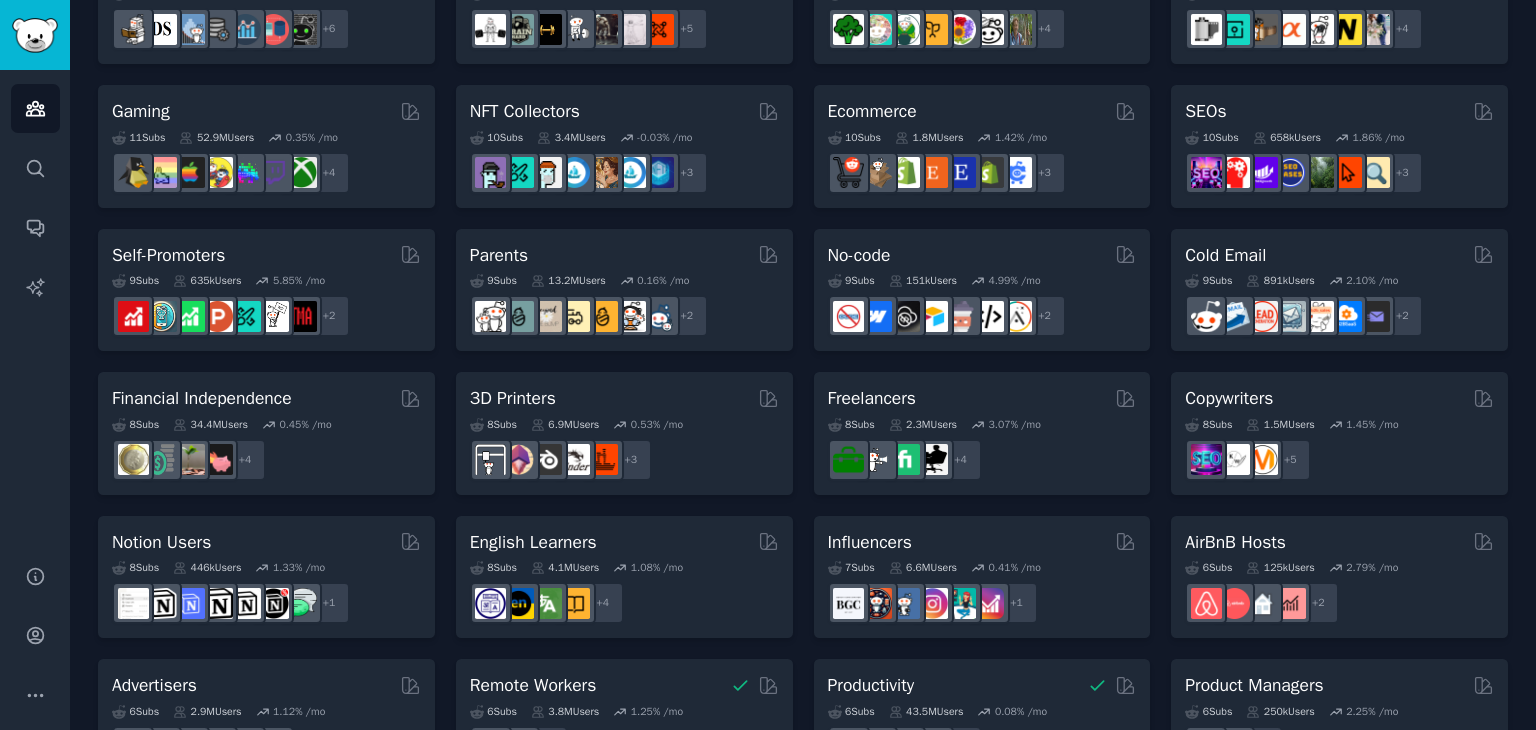 click on "Audiences Info New Saved Curated Trending Curated Audiences Pet Lovers 31  Sub s 24.0M  Users 0.84 % /mo + 24 Software Developers 26  Sub s 29.8M  Users 0.42 % /mo + 19 AI Enthusiasts 25  Sub s 19.8M  Users 2.83 % /mo + 18 DevOps 21  Sub s 1.6M  Users 1.68 % /mo + 14 Crypto 19  Sub s 19.0M  Users 0.24 % /mo + 12 Marketers 18  Sub s 6.5M  Users 1.19 % /mo + 11 Startup Founders 16  Sub s 13.5M  Users 1.32 % /mo + 9 Generative AI 16  Sub s 20.0M  Users 1.62 % /mo + 9 AI Developers 15  Sub s 3.9M  Users 2.48 % /mo + 8 Stock Investors 15  Sub s 28.3M  Users 0.49 % /mo + 8 Video Editors 15  Sub s 2.3M  Users 1.54 % /mo + 8 Designers 13  Sub s 9.7M  Users 0.26 % /mo + 6 Data Scientists 13  Sub s 7.6M  Users 0.58 % /mo + 6 Fitness Enthusiasts 12  Sub s 31.1M  Users 0.24 % /mo + 5 Gardeners 11  Sub s 13.5M  Users 1.84 % /mo + 4 Photographers 11  Sub s 10.7M  Users 0.53 % /mo + 4 Gaming 11  Sub s 52.9M  Users 0.35 % /mo + 4 NFT Collectors 10  Sub s 3.4M  Users -0.03 % /mo + 3 Ecommerce 10  Sub s 1.8M  Users 1.42 % /mo" 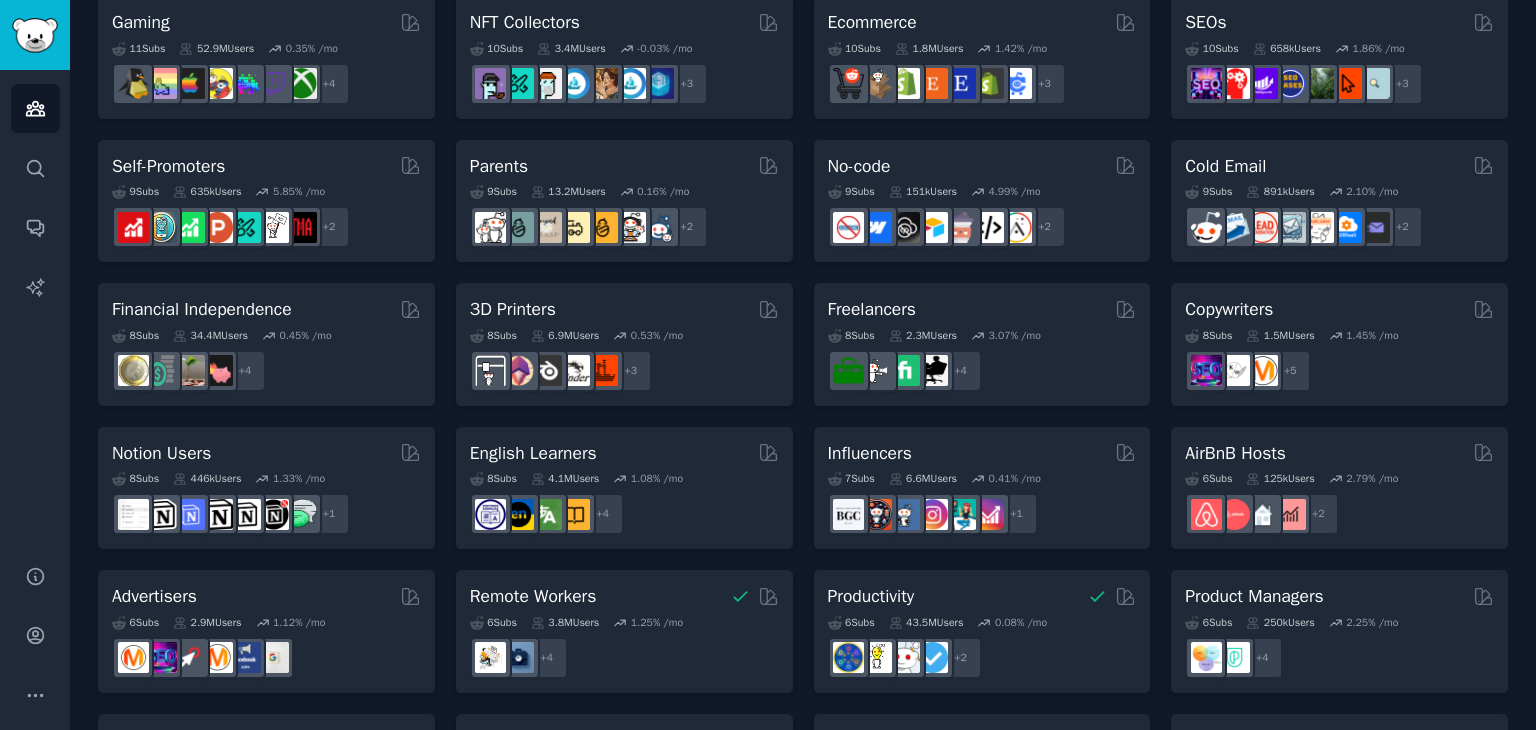 scroll, scrollTop: 741, scrollLeft: 0, axis: vertical 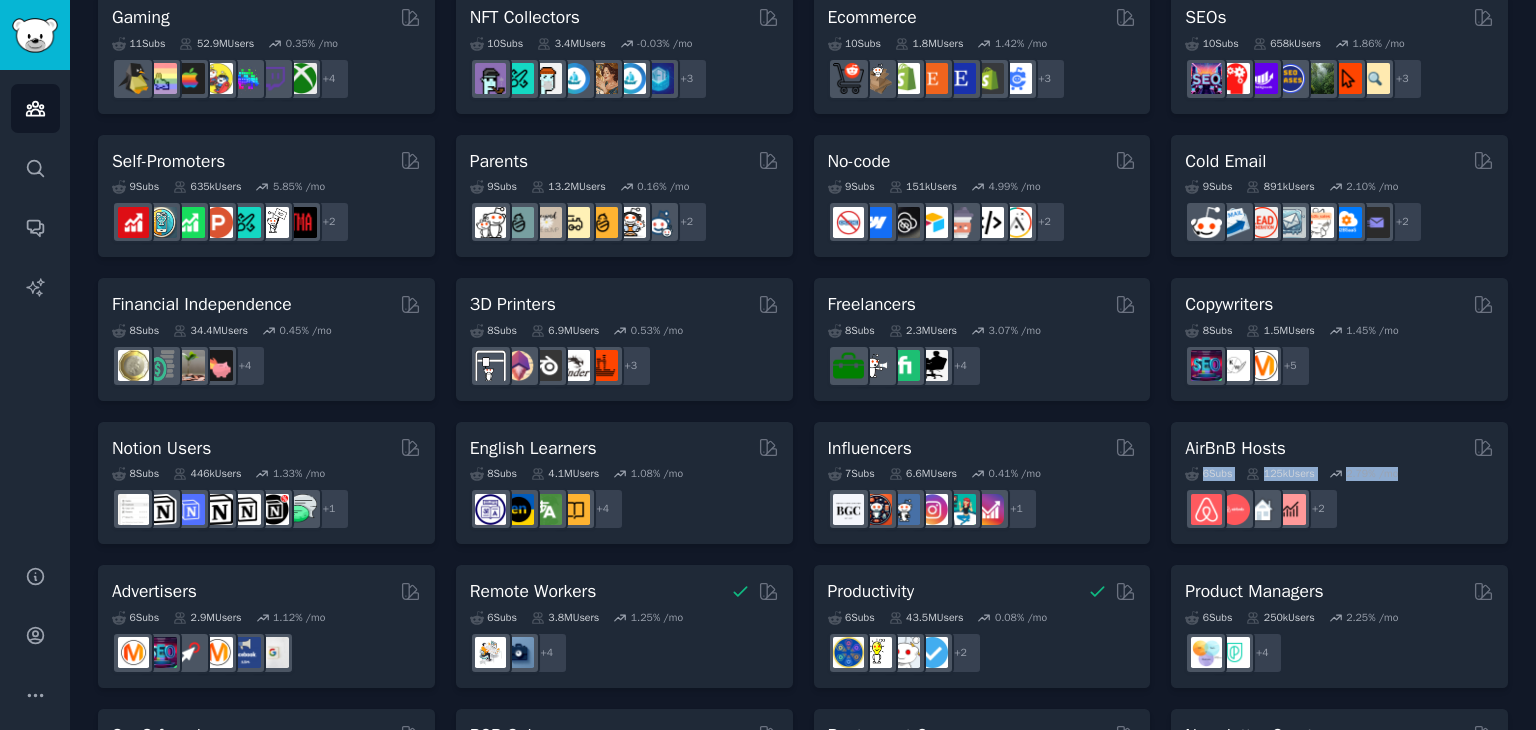 drag, startPoint x: 1535, startPoint y: 428, endPoint x: 1535, endPoint y: 461, distance: 33 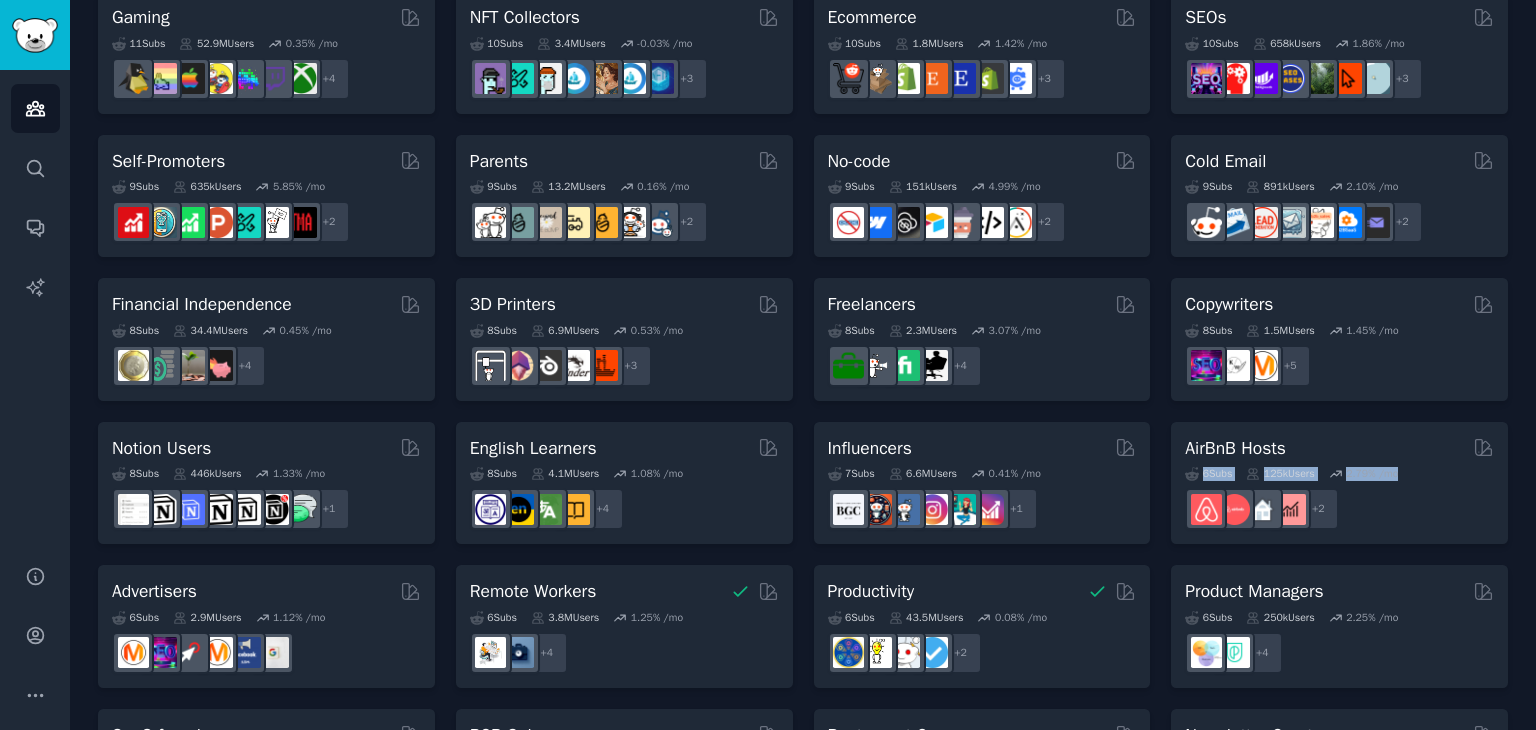 click on "Audiences Info New Saved Curated Trending Curated Audiences Pet Lovers 31  Sub s 24.0M  Users 0.84 % /mo + 24 Software Developers 26  Sub s 29.8M  Users 0.42 % /mo + 19 AI Enthusiasts 25  Sub s 19.8M  Users 2.83 % /mo + 18 DevOps 21  Sub s 1.6M  Users 1.68 % /mo + 14 Crypto 19  Sub s 19.0M  Users 0.24 % /mo + 12 Marketers 18  Sub s 6.5M  Users 1.19 % /mo + 11 Startup Founders 16  Sub s 13.5M  Users 1.32 % /mo + 9 Generative AI 16  Sub s 20.0M  Users 1.62 % /mo + 9 AI Developers 15  Sub s 3.9M  Users 2.48 % /mo + 8 Stock Investors 15  Sub s 28.3M  Users 0.49 % /mo + 8 Video Editors 15  Sub s 2.3M  Users 1.54 % /mo + 8 Designers 13  Sub s 9.7M  Users 0.26 % /mo + 6 Data Scientists 13  Sub s 7.6M  Users 0.58 % /mo + 6 Fitness Enthusiasts 12  Sub s 31.1M  Users 0.24 % /mo + 5 Gardeners 11  Sub s 13.5M  Users 1.84 % /mo + 4 Photographers 11  Sub s 10.7M  Users 0.53 % /mo + 4 Gaming 11  Sub s 52.9M  Users 0.35 % /mo + 4 NFT Collectors 10  Sub s 3.4M  Users -0.03 % /mo + 3 Ecommerce 10  Sub s 1.8M  Users 1.42 % /mo" at bounding box center (803, 365) 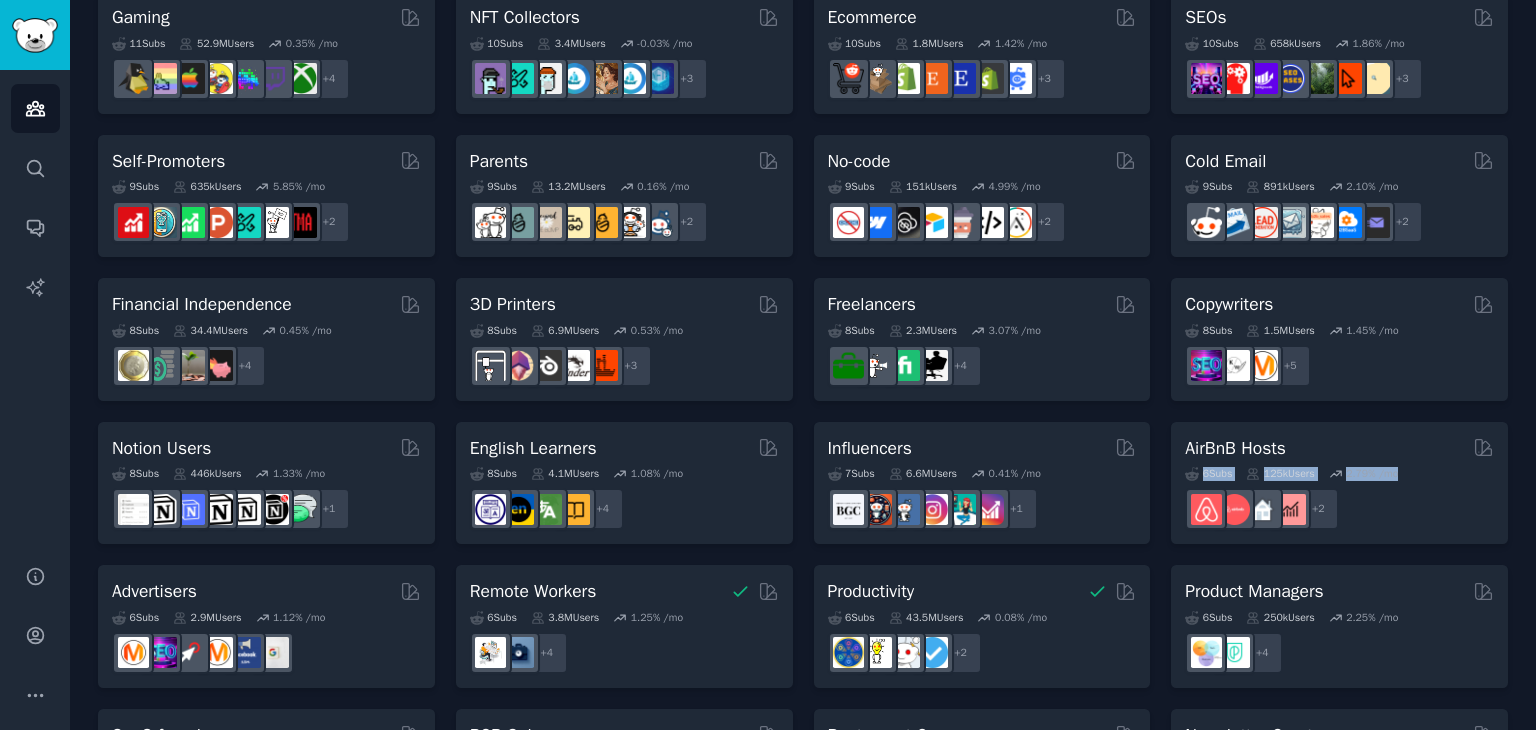 click on "Audiences Info New Saved Curated Trending Curated Audiences Pet Lovers 31  Sub s 24.0M  Users 0.84 % /mo + 24 Software Developers 26  Sub s 29.8M  Users 0.42 % /mo + 19 AI Enthusiasts 25  Sub s 19.8M  Users 2.83 % /mo + 18 DevOps 21  Sub s 1.6M  Users 1.68 % /mo + 14 Crypto 19  Sub s 19.0M  Users 0.24 % /mo + 12 Marketers 18  Sub s 6.5M  Users 1.19 % /mo + 11 Startup Founders 16  Sub s 13.5M  Users 1.32 % /mo + 9 Generative AI 16  Sub s 20.0M  Users 1.62 % /mo + 9 AI Developers 15  Sub s 3.9M  Users 2.48 % /mo + 8 Stock Investors 15  Sub s 28.3M  Users 0.49 % /mo + 8 Video Editors 15  Sub s 2.3M  Users 1.54 % /mo + 8 Designers 13  Sub s 9.7M  Users 0.26 % /mo + 6 Data Scientists 13  Sub s 7.6M  Users 0.58 % /mo + 6 Fitness Enthusiasts 12  Sub s 31.1M  Users 0.24 % /mo + 5 Gardeners 11  Sub s 13.5M  Users 1.84 % /mo + 4 Photographers 11  Sub s 10.7M  Users 0.53 % /mo + 4 Gaming 11  Sub s 52.9M  Users 0.35 % /mo + 4 NFT Collectors 10  Sub s 3.4M  Users -0.03 % /mo + 3 Ecommerce 10  Sub s 1.8M  Users 1.42 % /mo" 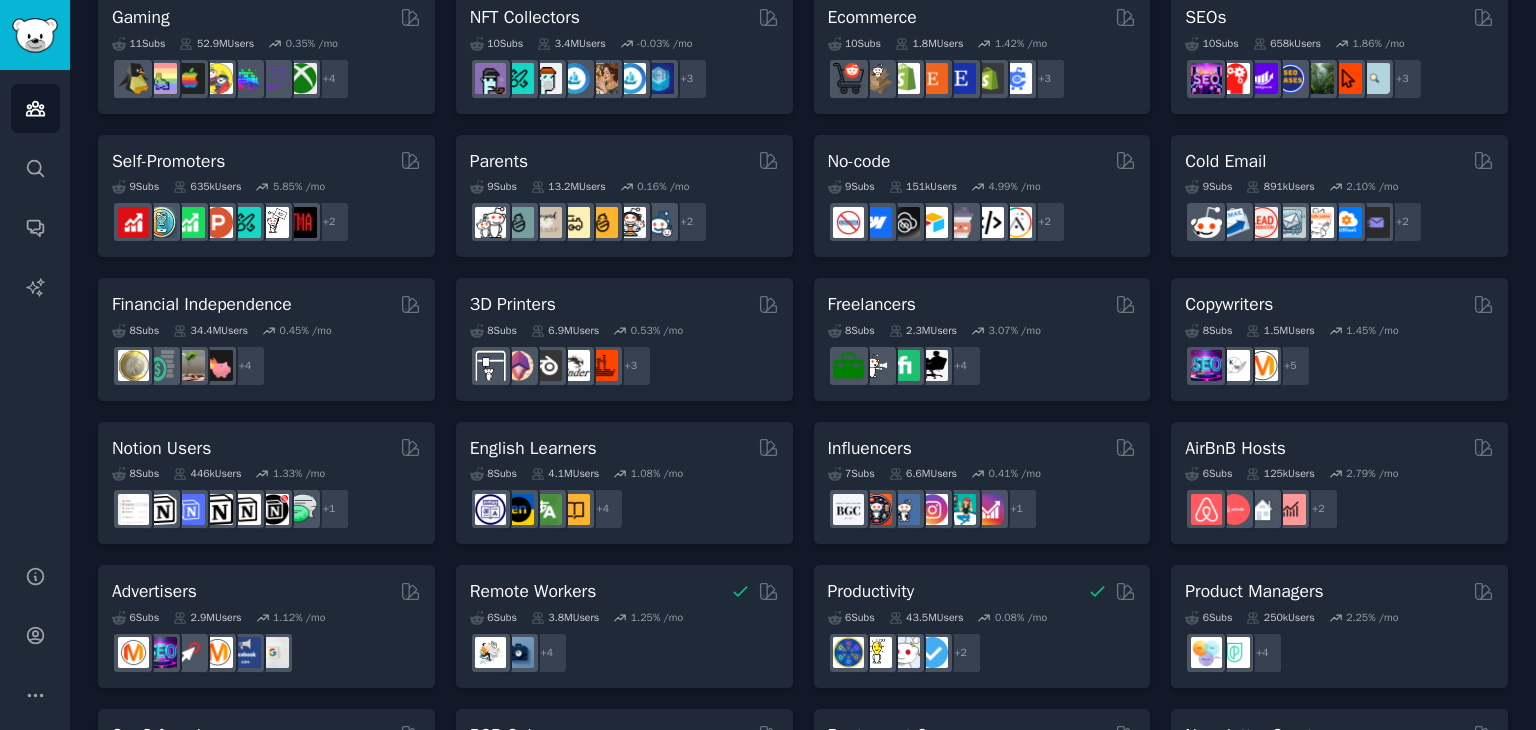 click on "Audiences Info New Saved Curated Trending Curated Audiences Pet Lovers 31  Sub s 24.0M  Users 0.84 % /mo + 24 Software Developers 26  Sub s 29.8M  Users 0.42 % /mo + 19 AI Enthusiasts 25  Sub s 19.8M  Users 2.83 % /mo + 18 DevOps 21  Sub s 1.6M  Users 1.68 % /mo + 14 Crypto 19  Sub s 19.0M  Users 0.24 % /mo + 12 Marketers 18  Sub s 6.5M  Users 1.19 % /mo + 11 Startup Founders 16  Sub s 13.5M  Users 1.32 % /mo + 9 Generative AI 16  Sub s 20.0M  Users 1.62 % /mo + 9 AI Developers 15  Sub s 3.9M  Users 2.48 % /mo + 8 Stock Investors 15  Sub s 28.3M  Users 0.49 % /mo + 8 Video Editors 15  Sub s 2.3M  Users 1.54 % /mo + 8 Designers 13  Sub s 9.7M  Users 0.26 % /mo + 6 Data Scientists 13  Sub s 7.6M  Users 0.58 % /mo + 6 Fitness Enthusiasts 12  Sub s 31.1M  Users 0.24 % /mo + 5 Gardeners 11  Sub s 13.5M  Users 1.84 % /mo + 4 Photographers 11  Sub s 10.7M  Users 0.53 % /mo + 4 Gaming 11  Sub s 52.9M  Users 0.35 % /mo + 4 NFT Collectors 10  Sub s 3.4M  Users -0.03 % /mo + 3 Ecommerce 10  Sub s 1.8M  Users 1.42 % /mo" at bounding box center (803, 365) 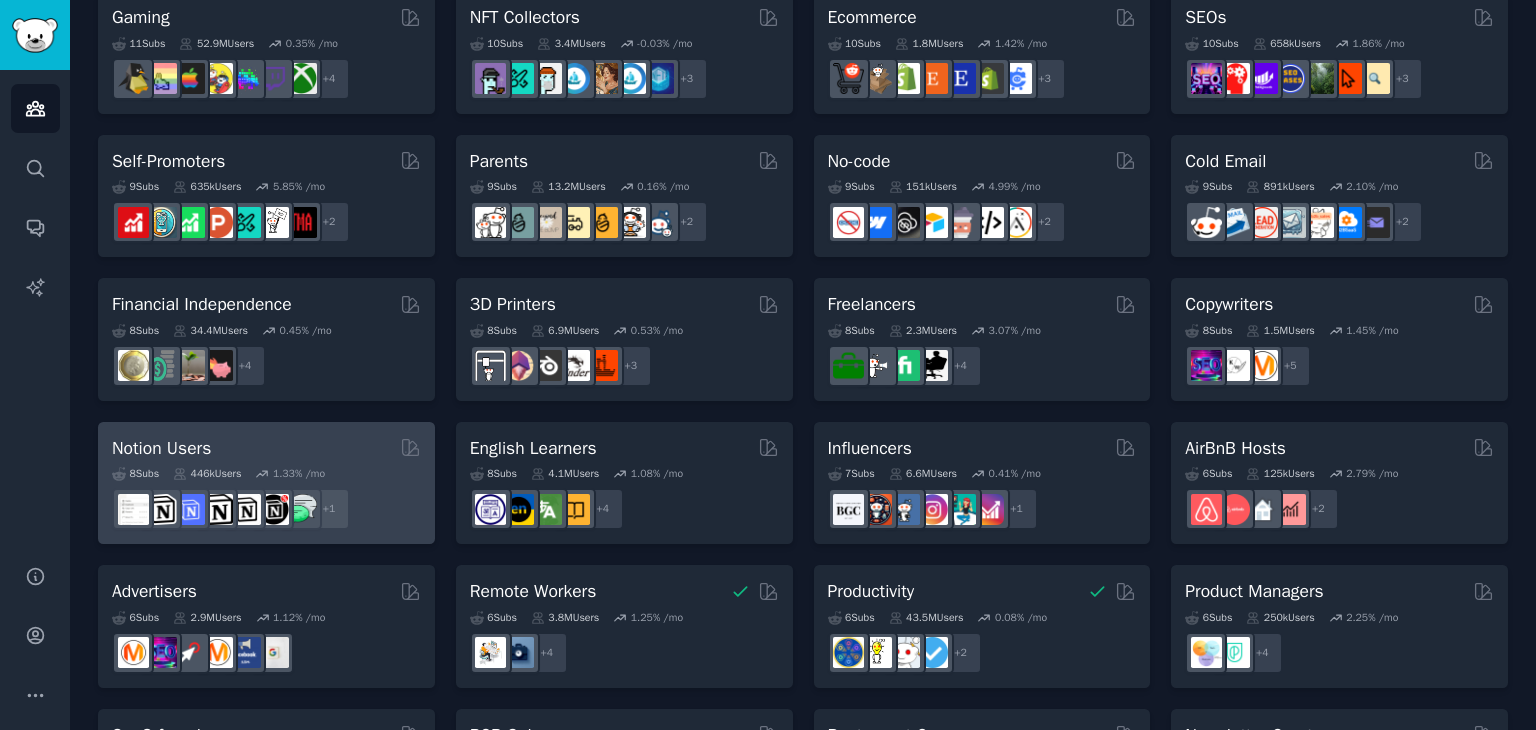 click on "Notion Users" at bounding box center (266, 448) 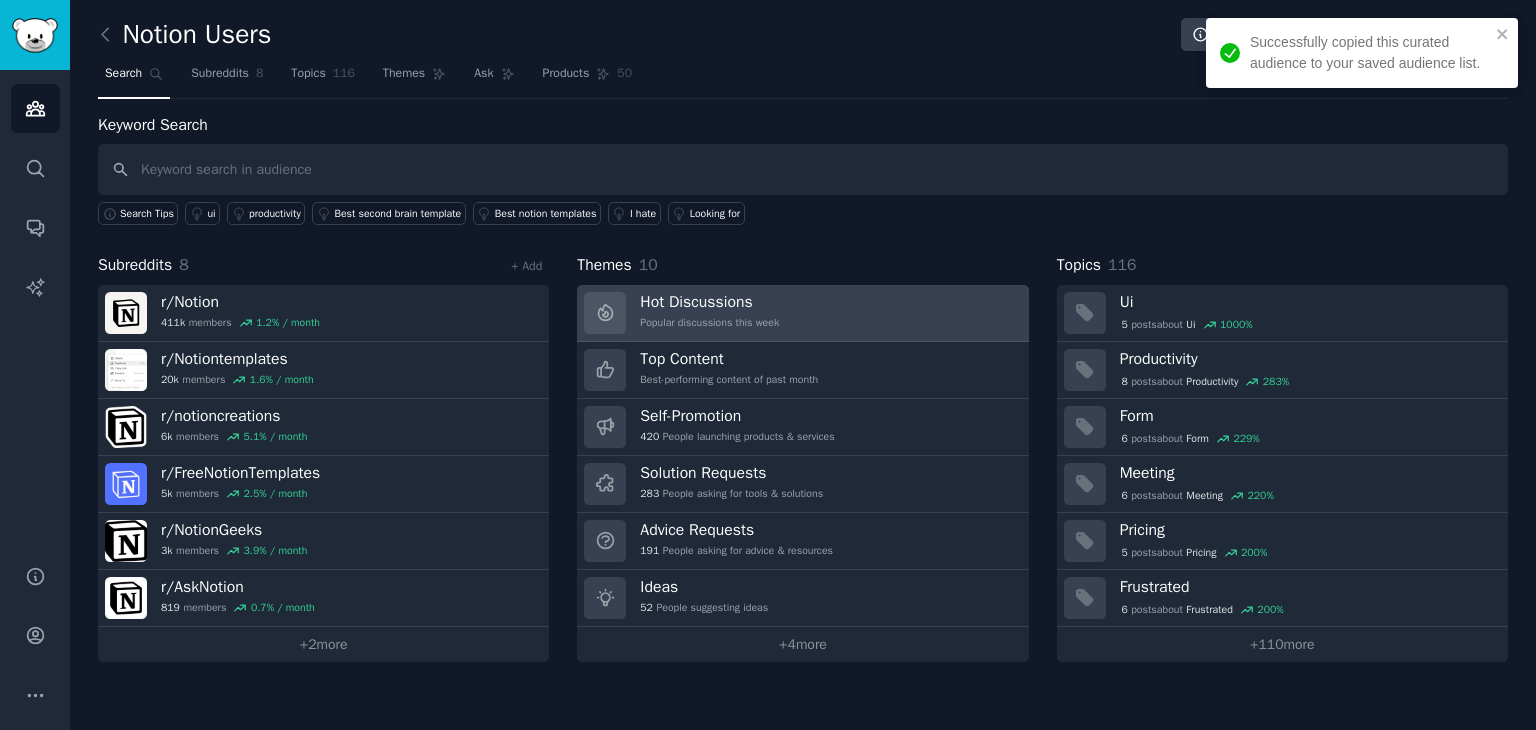 click on "Hot Discussions Popular discussions this week" at bounding box center [802, 313] 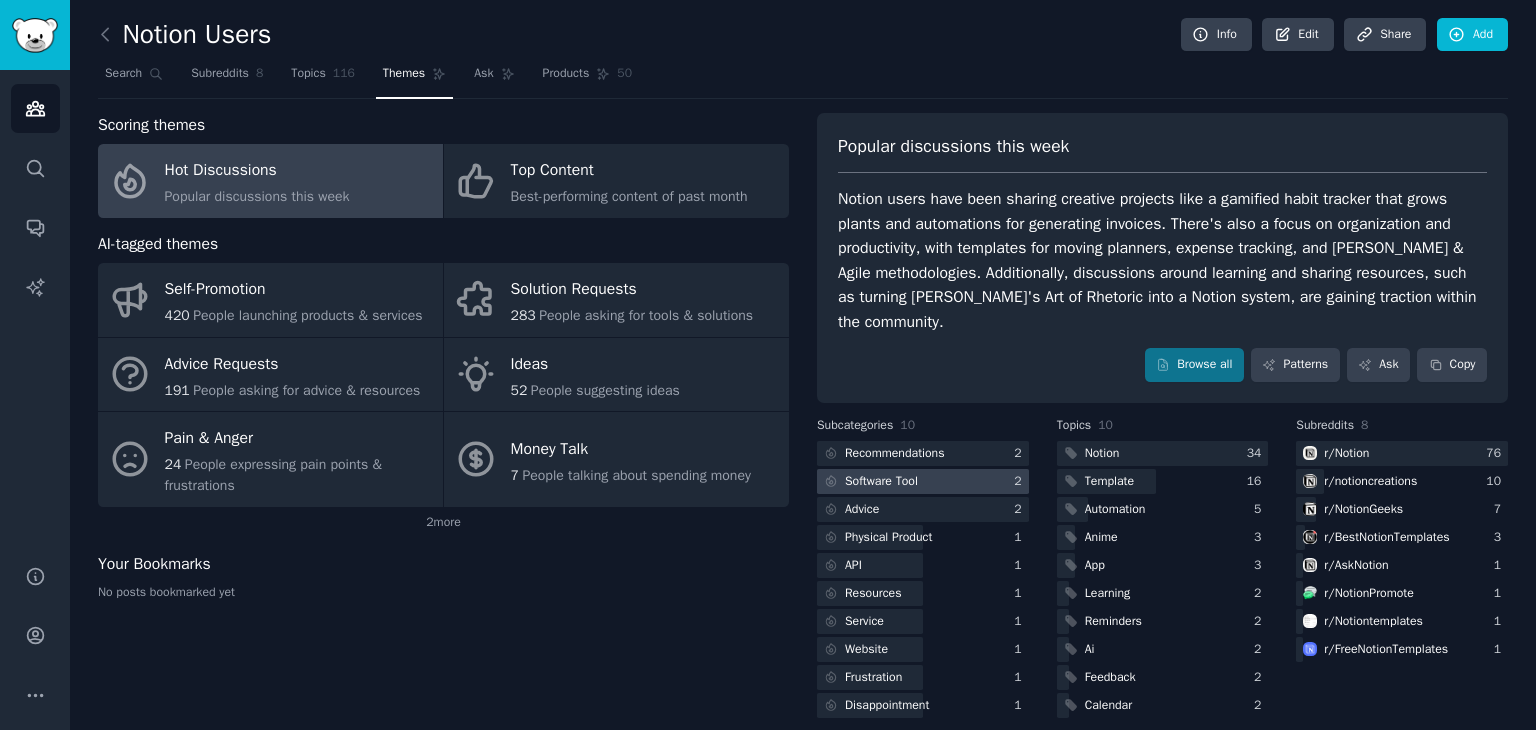 click at bounding box center (923, 481) 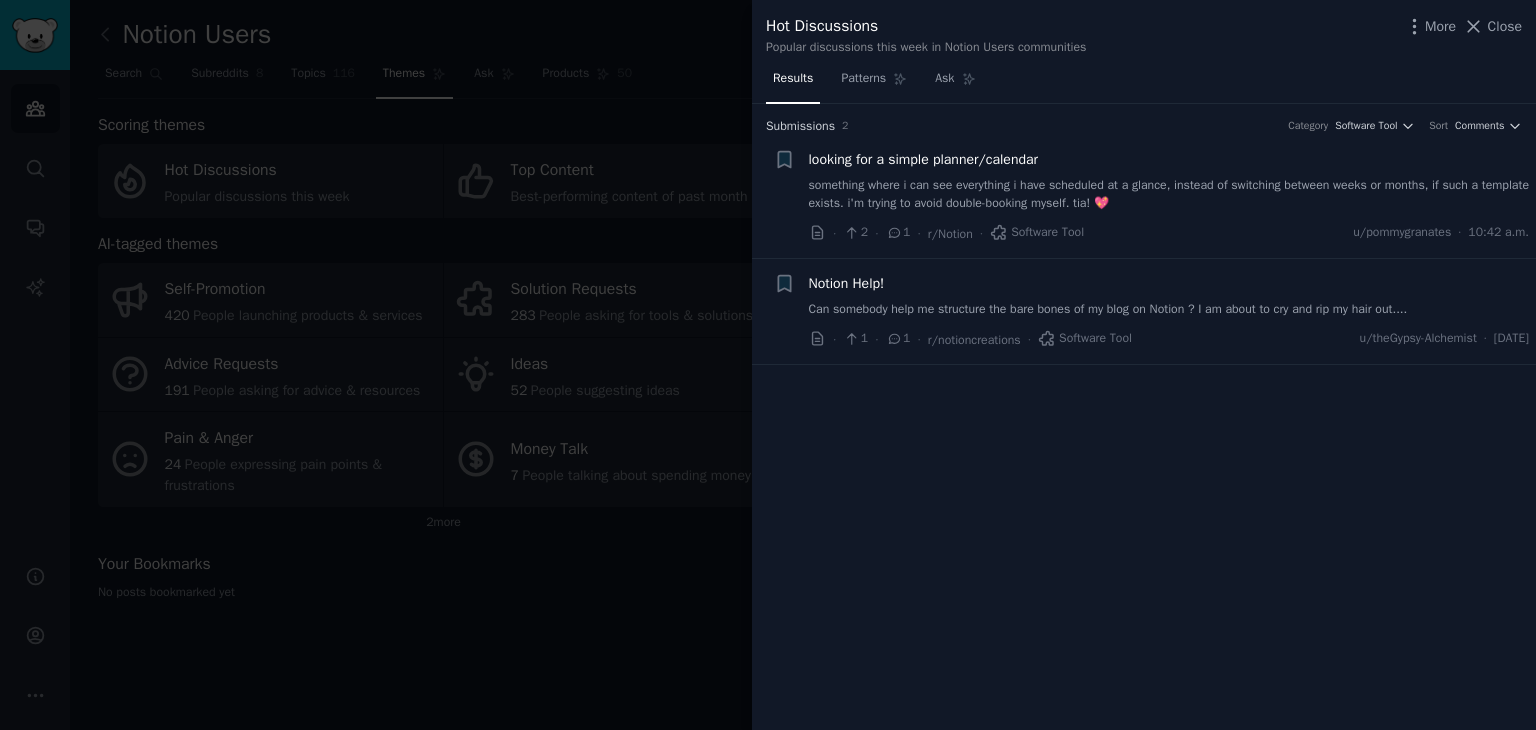 click on "looking for a simple planner/calendar something where i can see everything i have scheduled at a glance, instead of switching between weeks or months, if such a template exists. i'm trying to avoid double-booking myself. tia! 💖 · 2 · 1 · r/Notion · Software Tool u/pommygranates · 10:42 a.m." at bounding box center (1169, 196) 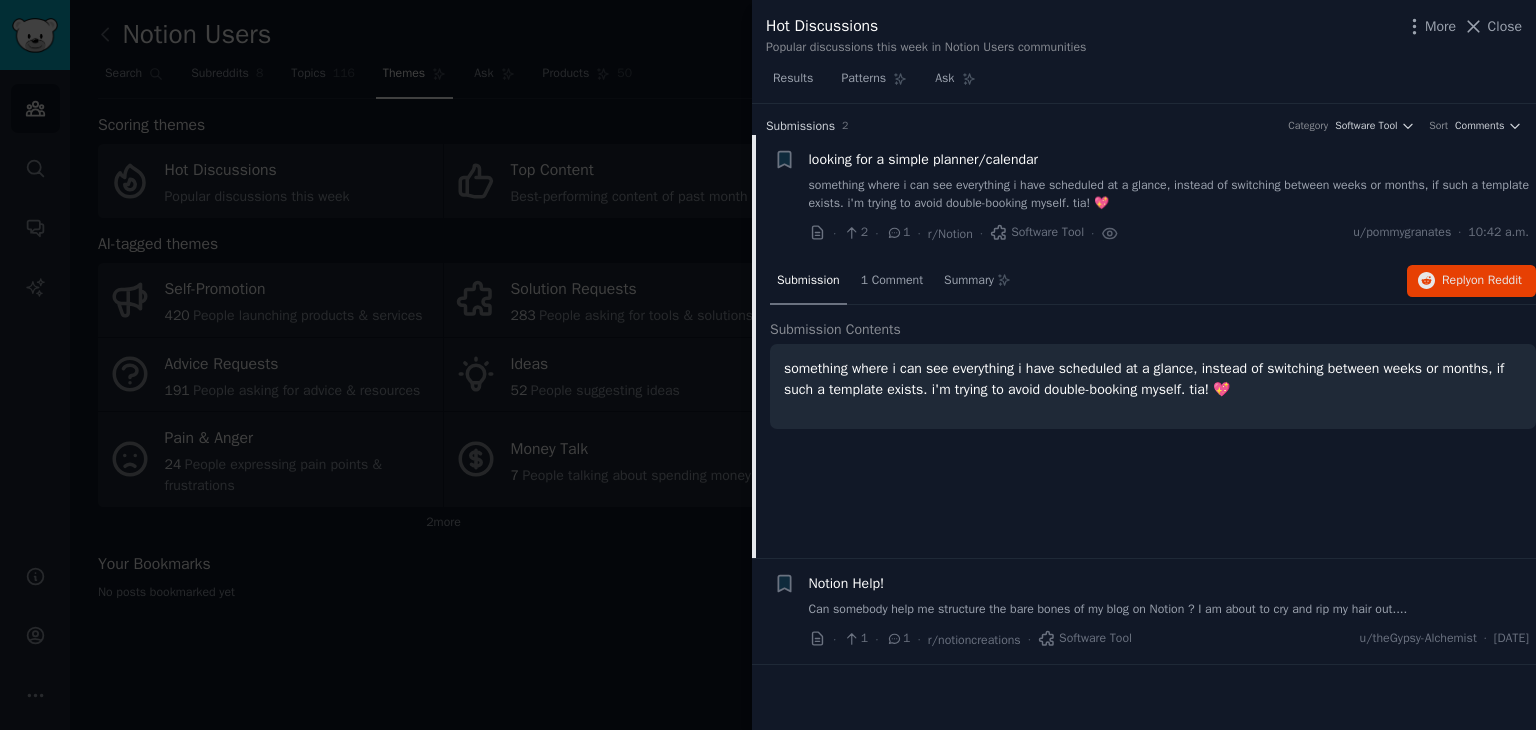 click on "looking for a simple planner/calendar" at bounding box center (924, 159) 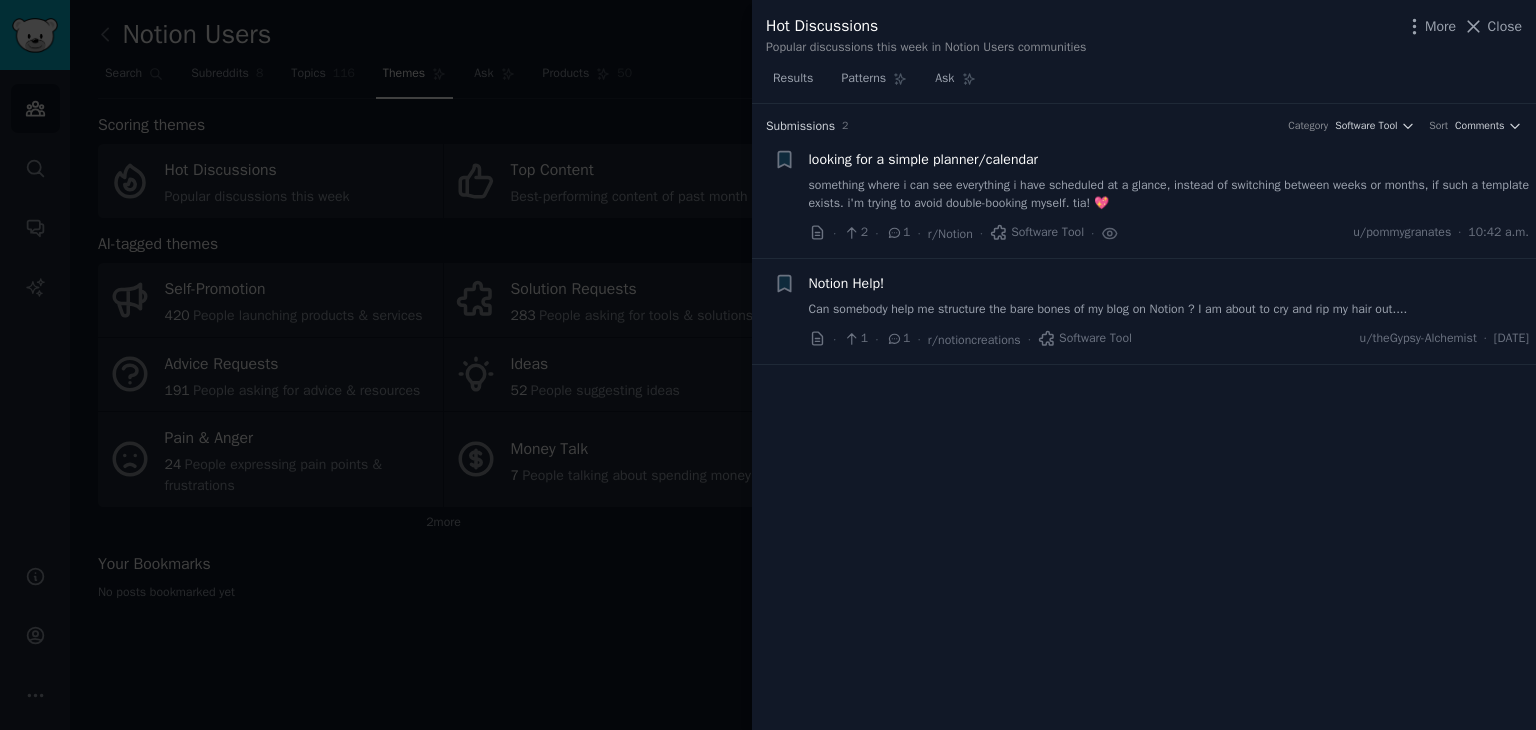 click on "looking for a simple planner/calendar" at bounding box center [924, 159] 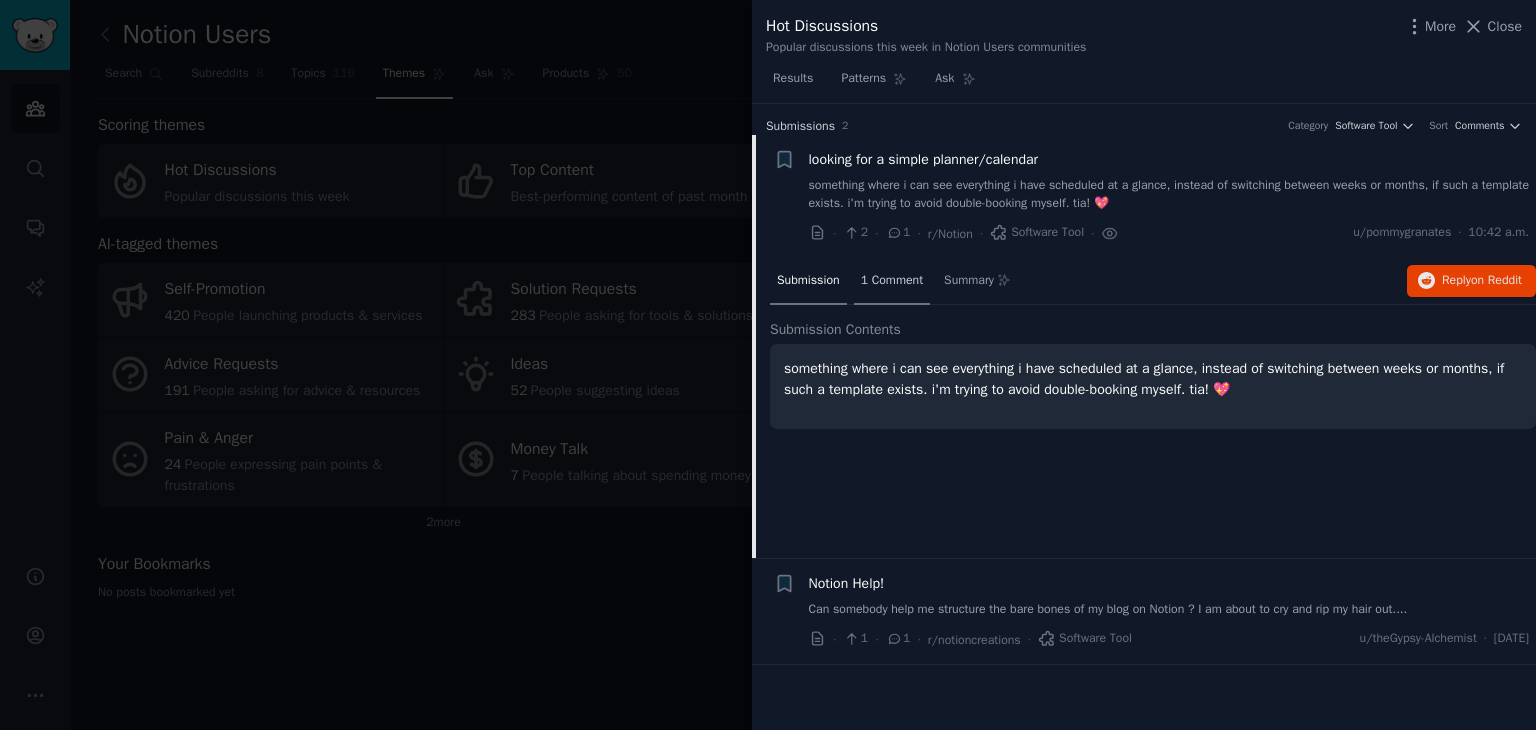 click on "1 Comment" at bounding box center (892, 281) 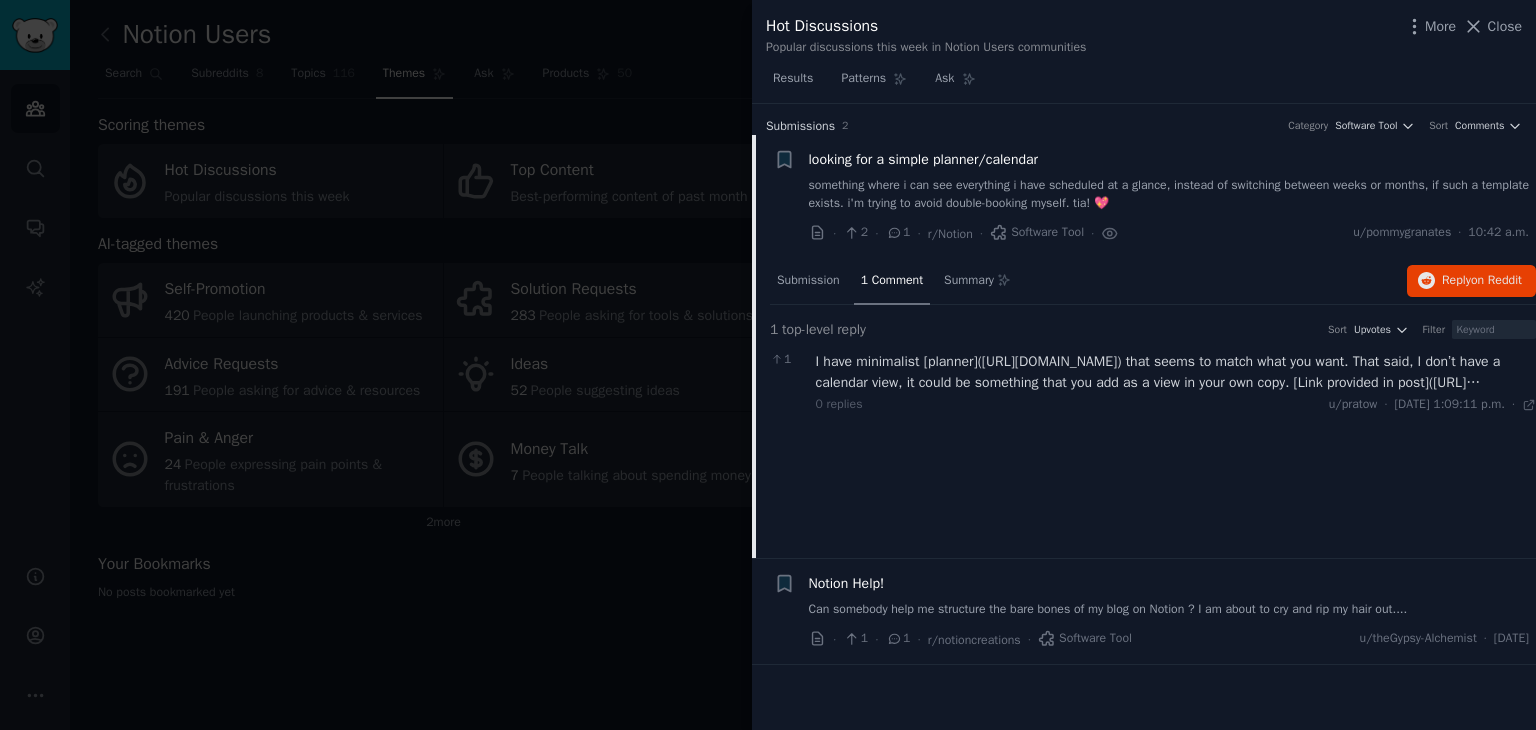 click on "I have minimalist [planner]([URL][DOMAIN_NAME]) that seems to match what you want. That said, I don’t have a calendar view, it could be something that you add as a view in your own copy. [Link provided in post]([URL][DOMAIN_NAME])." at bounding box center (1176, 372) 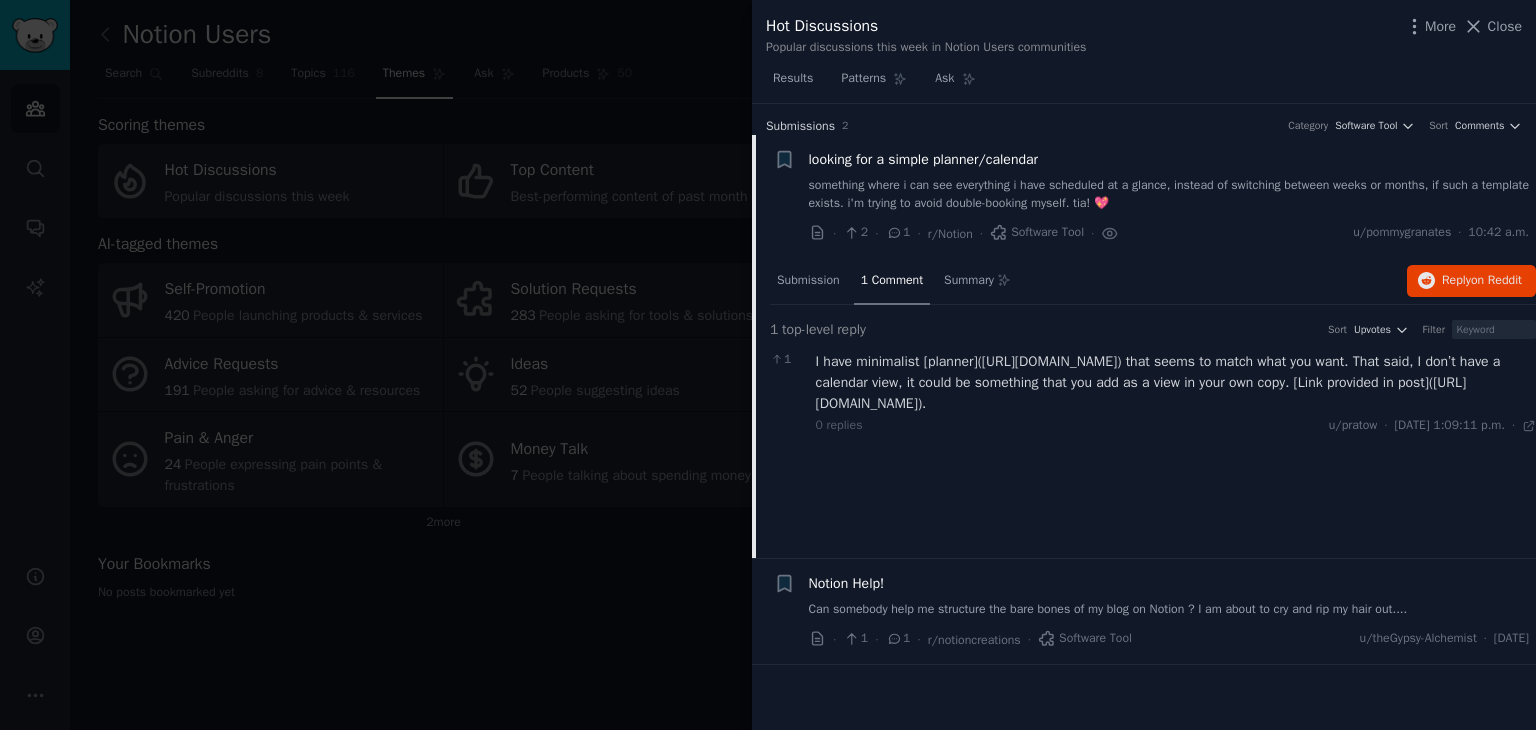 drag, startPoint x: 850, startPoint y: 401, endPoint x: 1137, endPoint y: 401, distance: 287 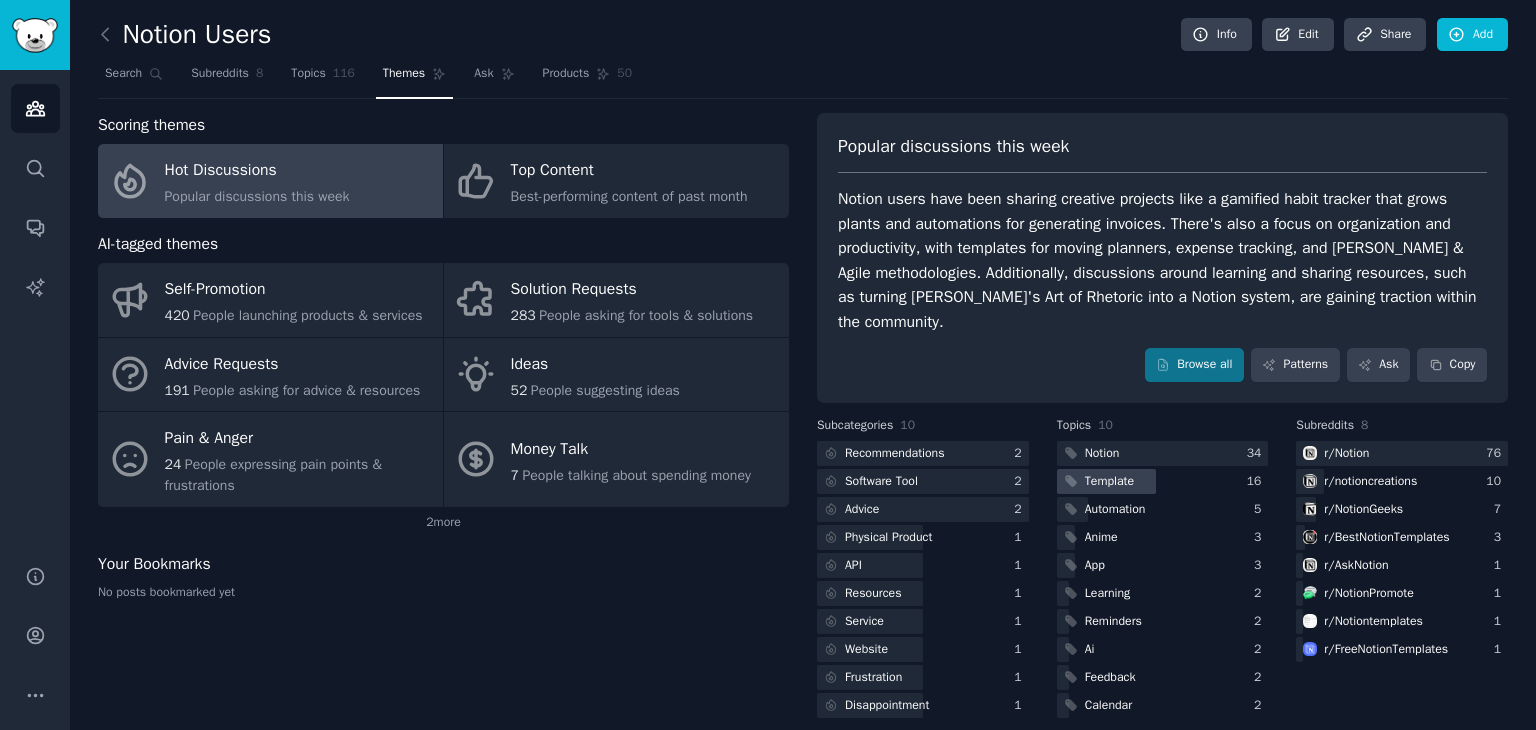 click on "Template" at bounding box center (1109, 482) 